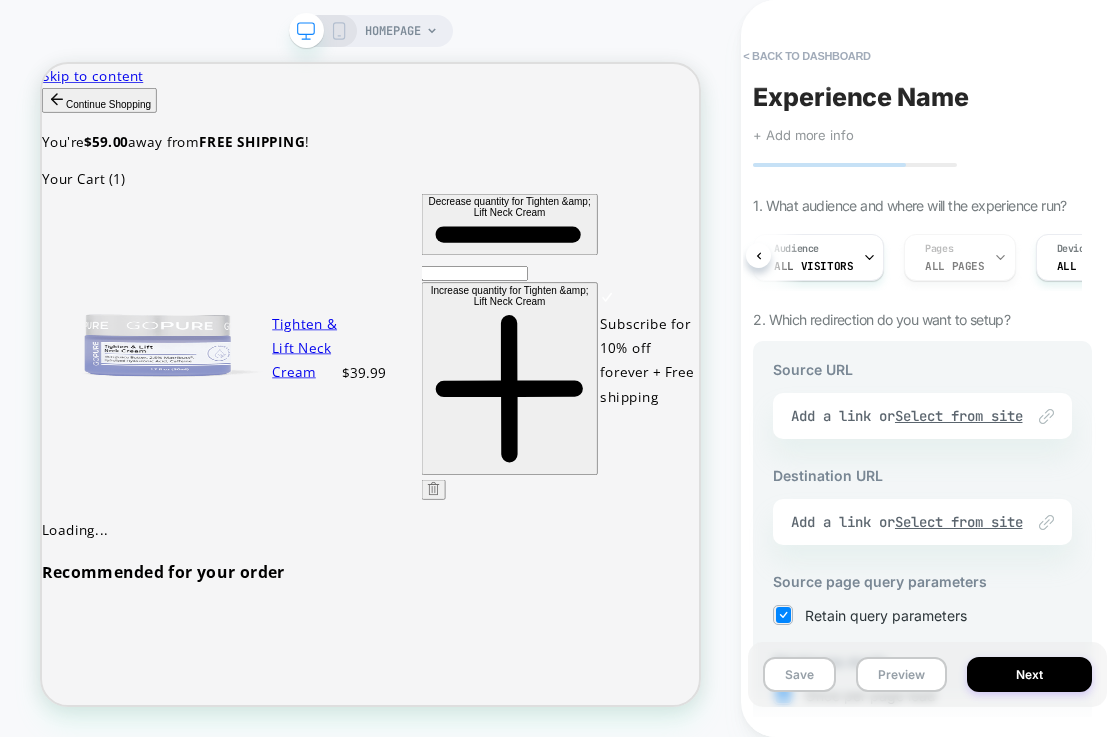 scroll, scrollTop: 0, scrollLeft: 0, axis: both 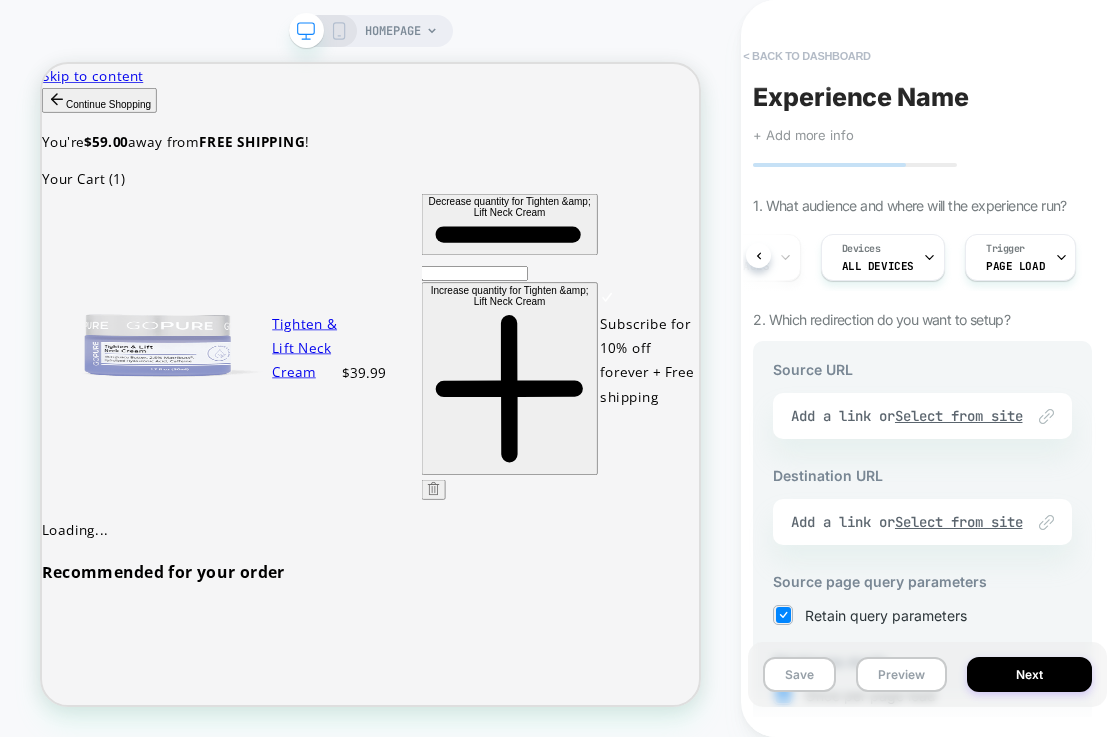 click on "< back to dashboard" at bounding box center [806, 56] 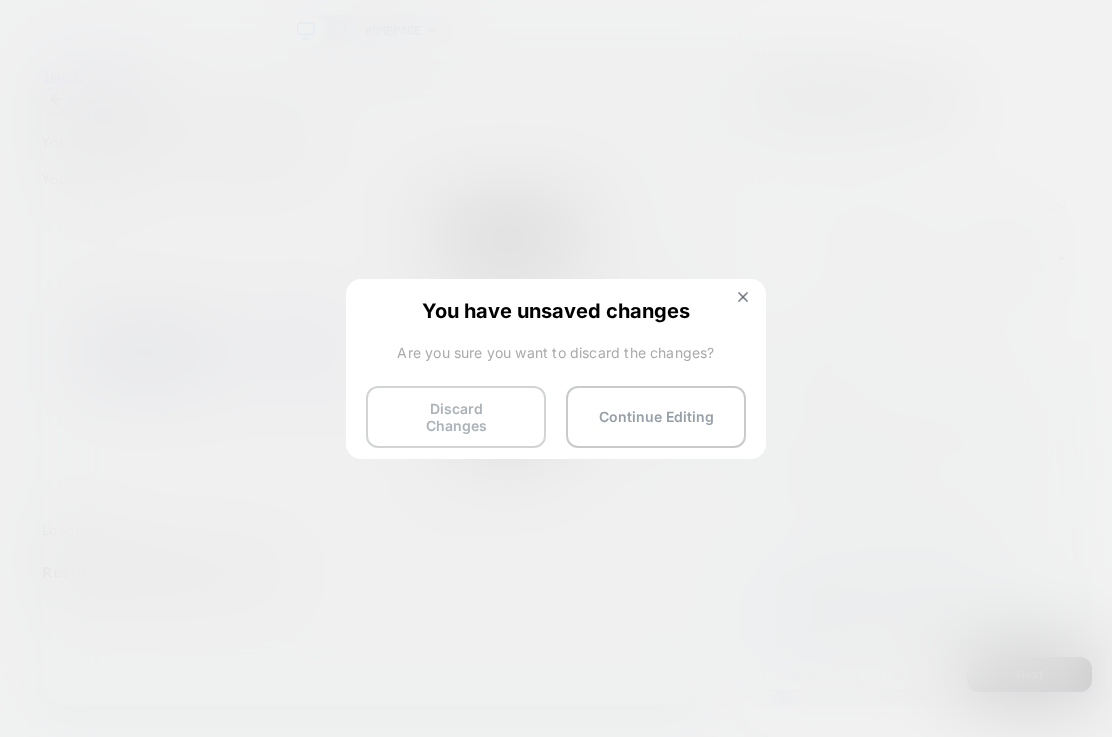 click on "Discard Changes" at bounding box center (456, 417) 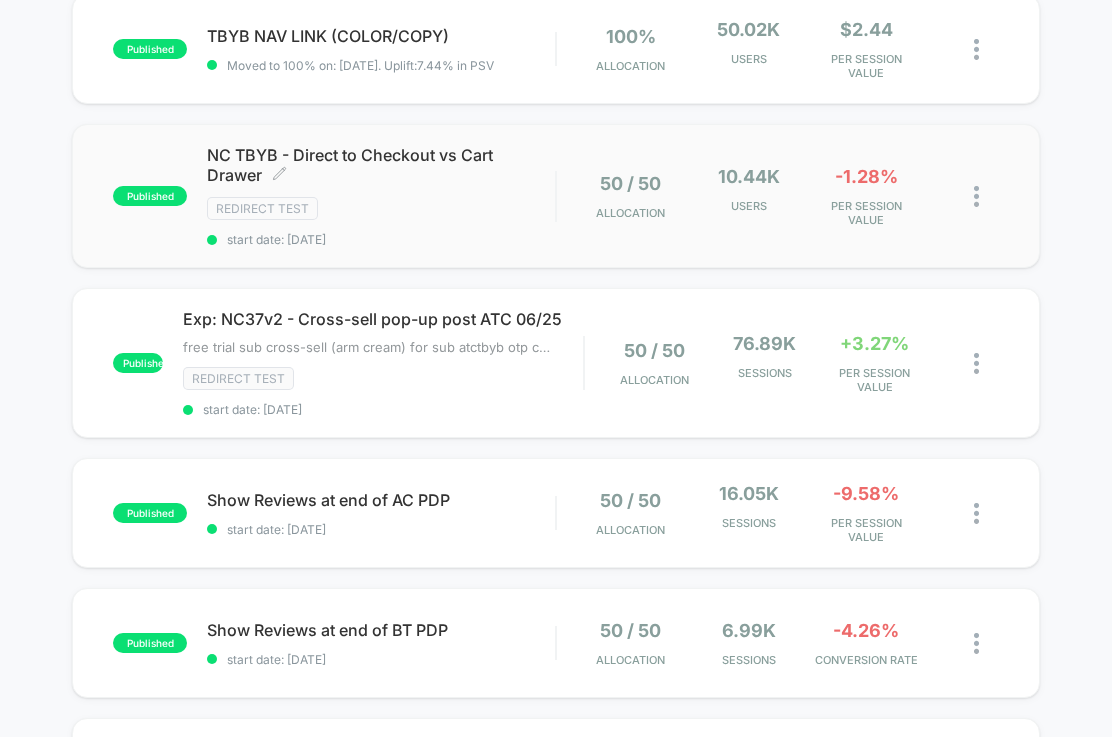 scroll, scrollTop: 247, scrollLeft: 0, axis: vertical 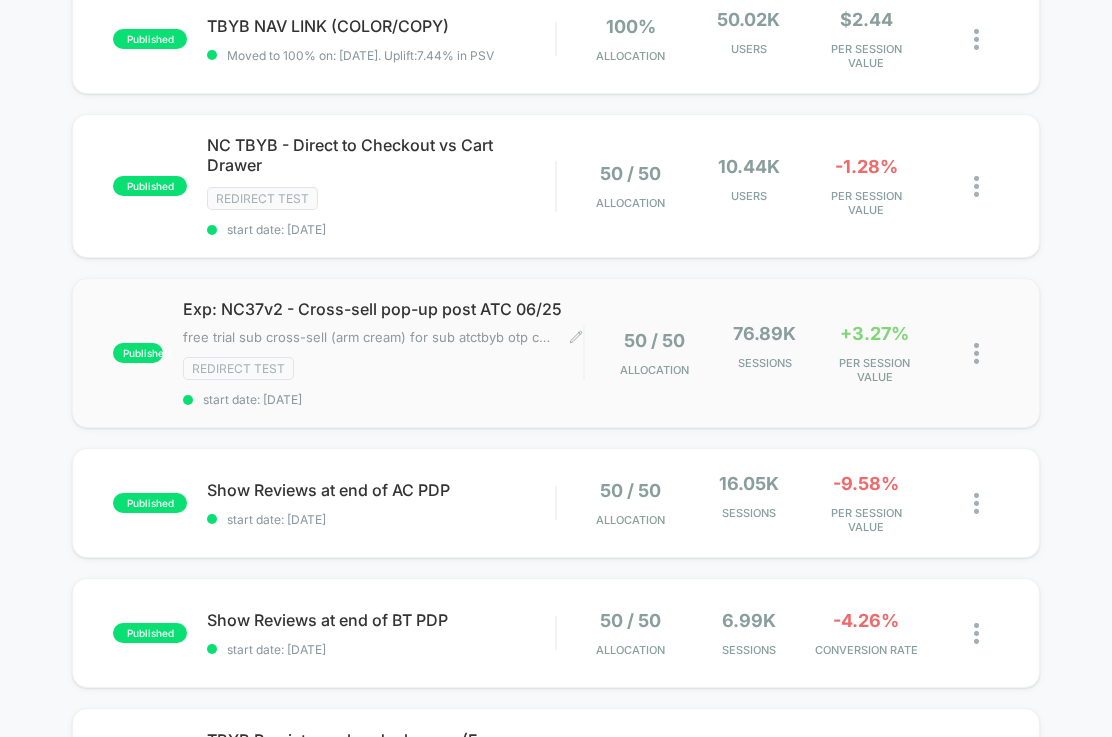 click on "start date: [DATE]" at bounding box center (383, 399) 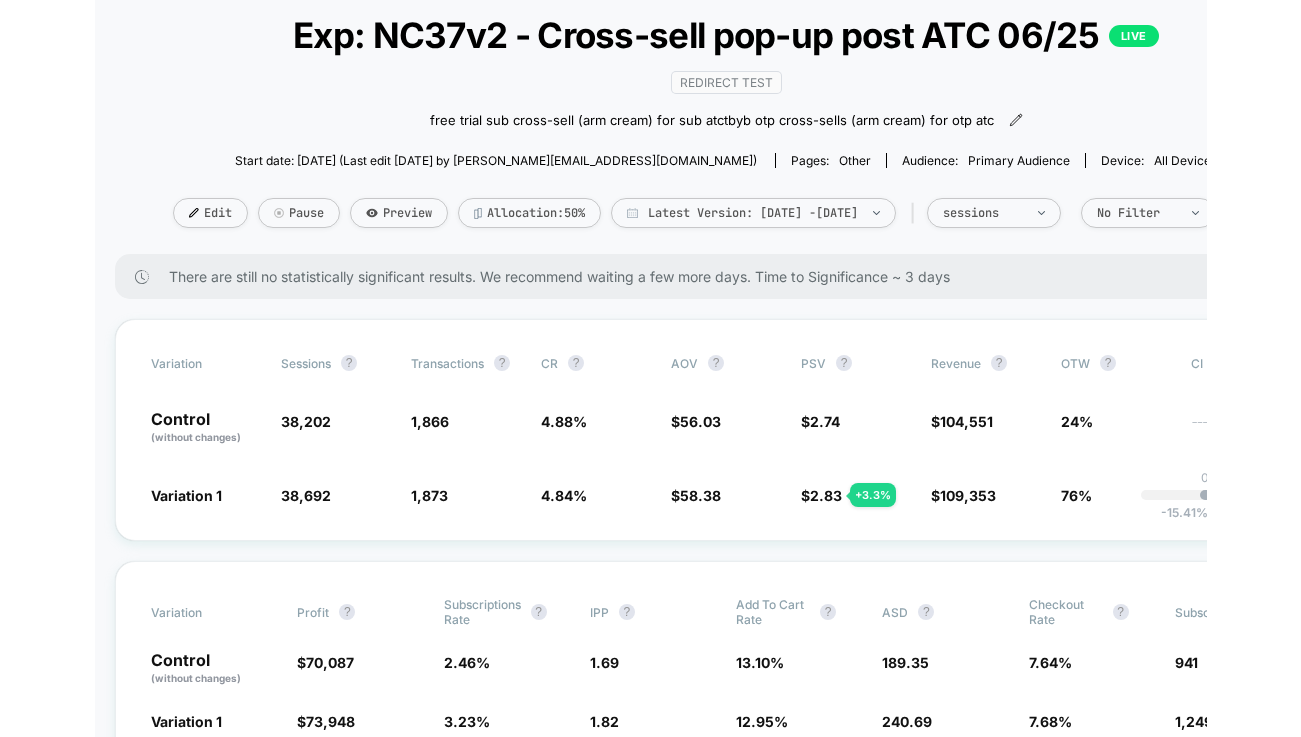 scroll, scrollTop: 369, scrollLeft: 0, axis: vertical 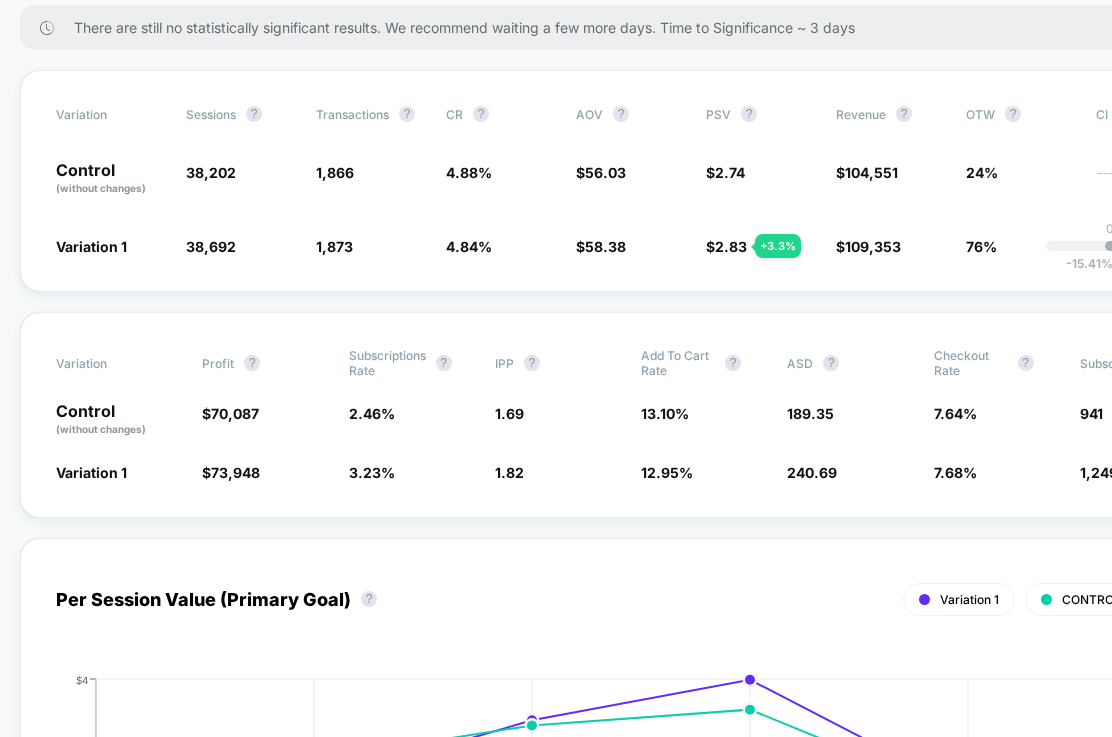 click on "There are still no statistically significant results. We recommend waiting a few more days . Time to Significance ~ 3 days" at bounding box center [638, 27] 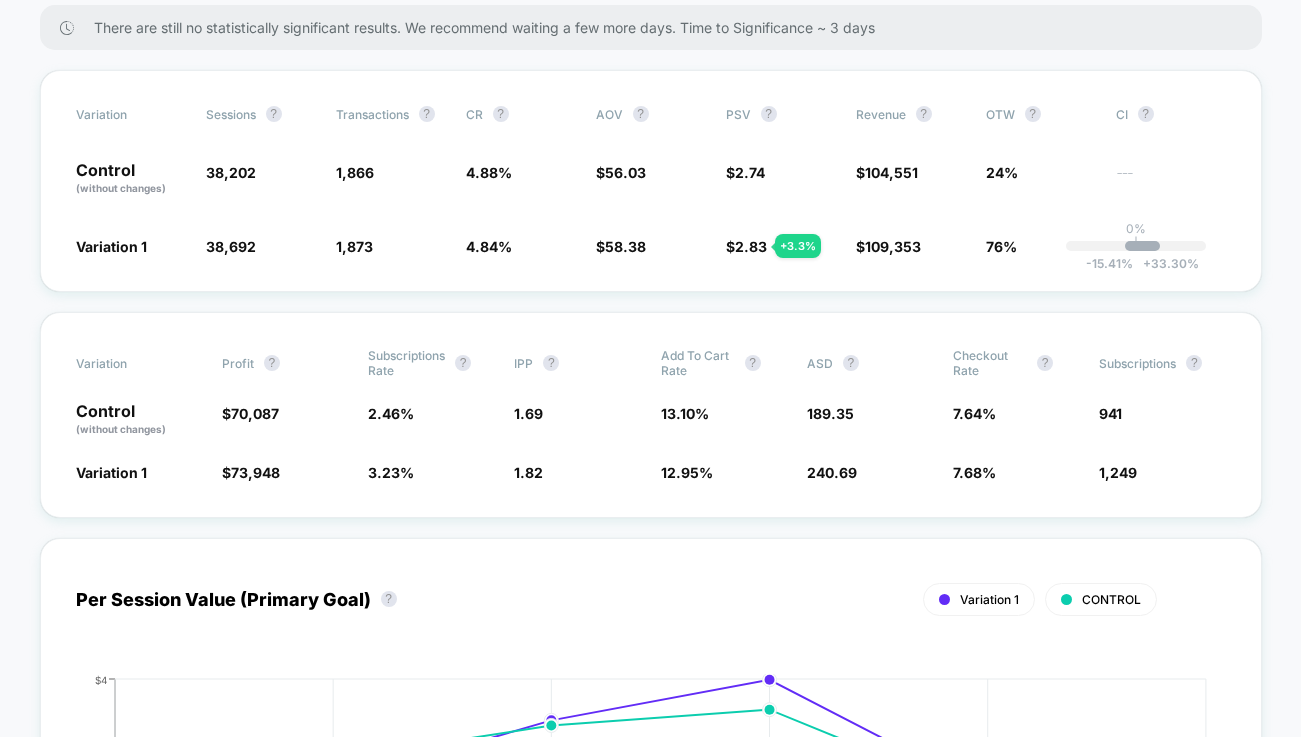 click on "Per Session Value (Primary Goal) ? Variation 1 CONTROL Hide [DATE] [DATE] [DATE] [DATE] [DATE] [DATE] $0  $1  $2  $3  $4  [DATE]" at bounding box center (651, 764) 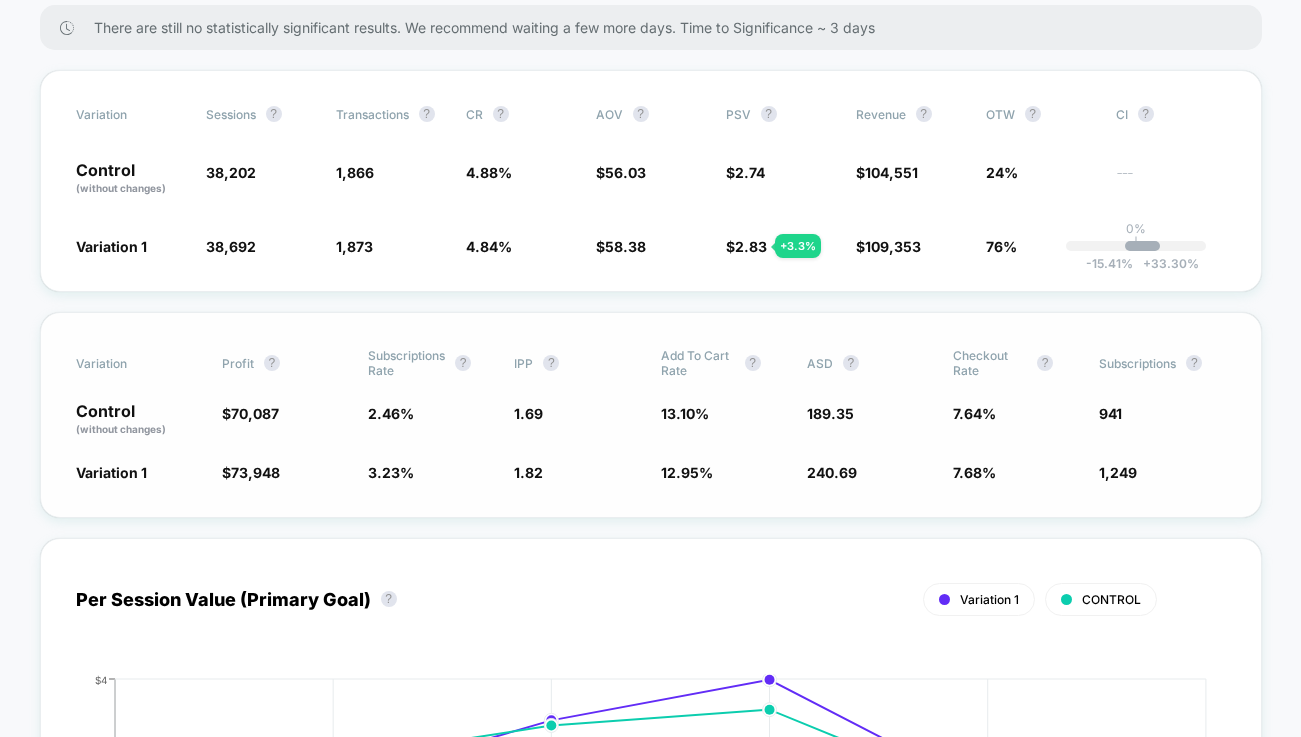 click on "941" 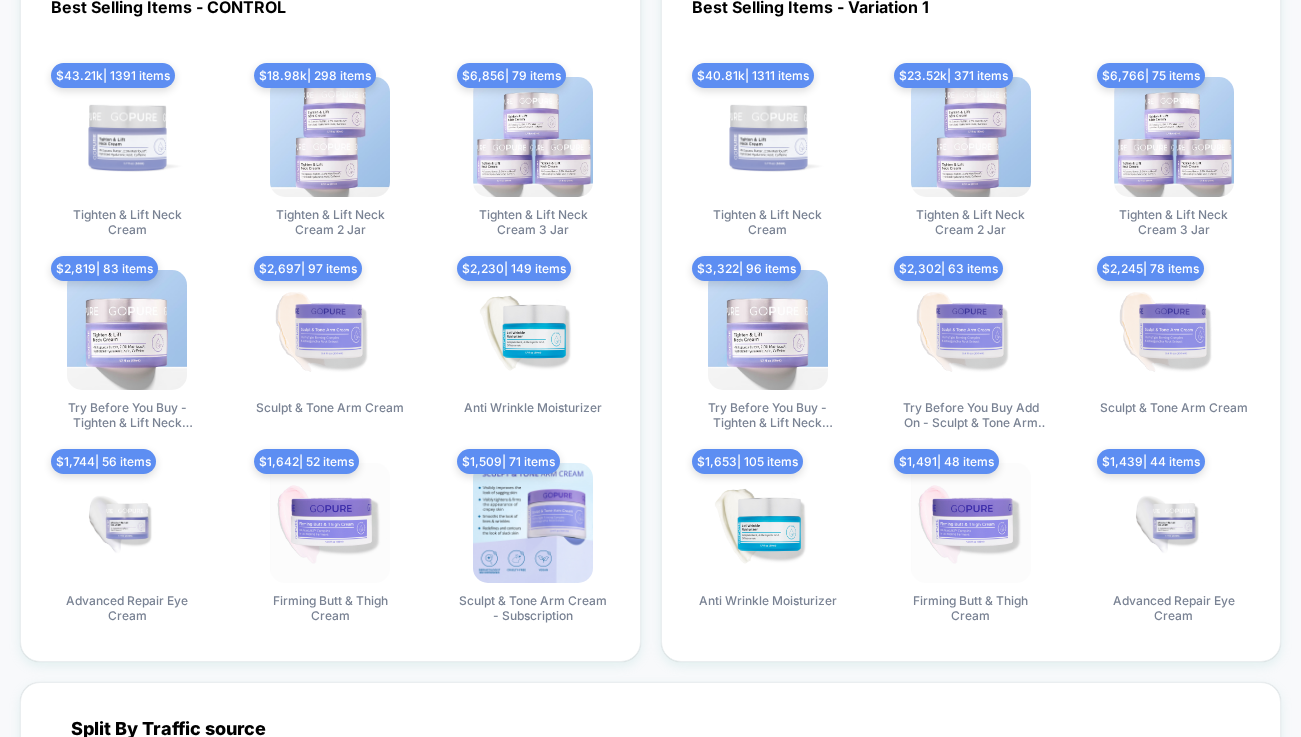 scroll, scrollTop: 6923, scrollLeft: 0, axis: vertical 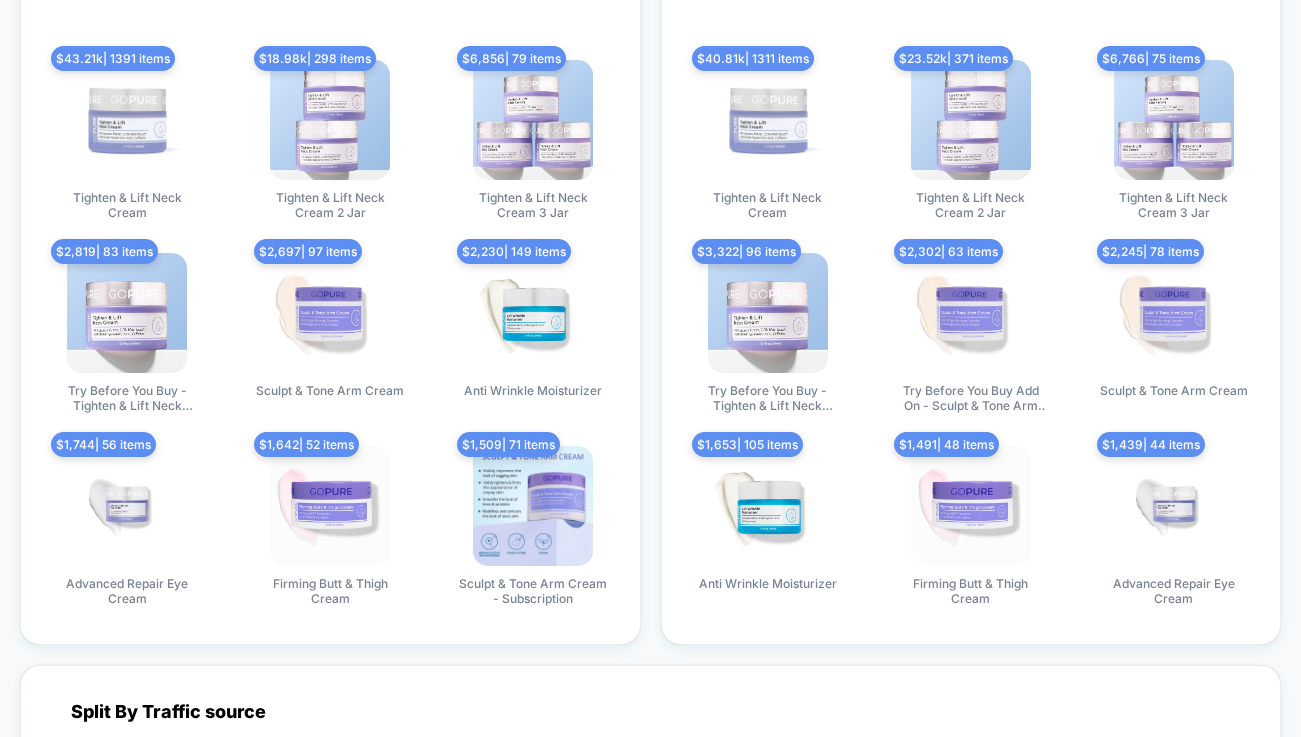 click at bounding box center [971, 313] 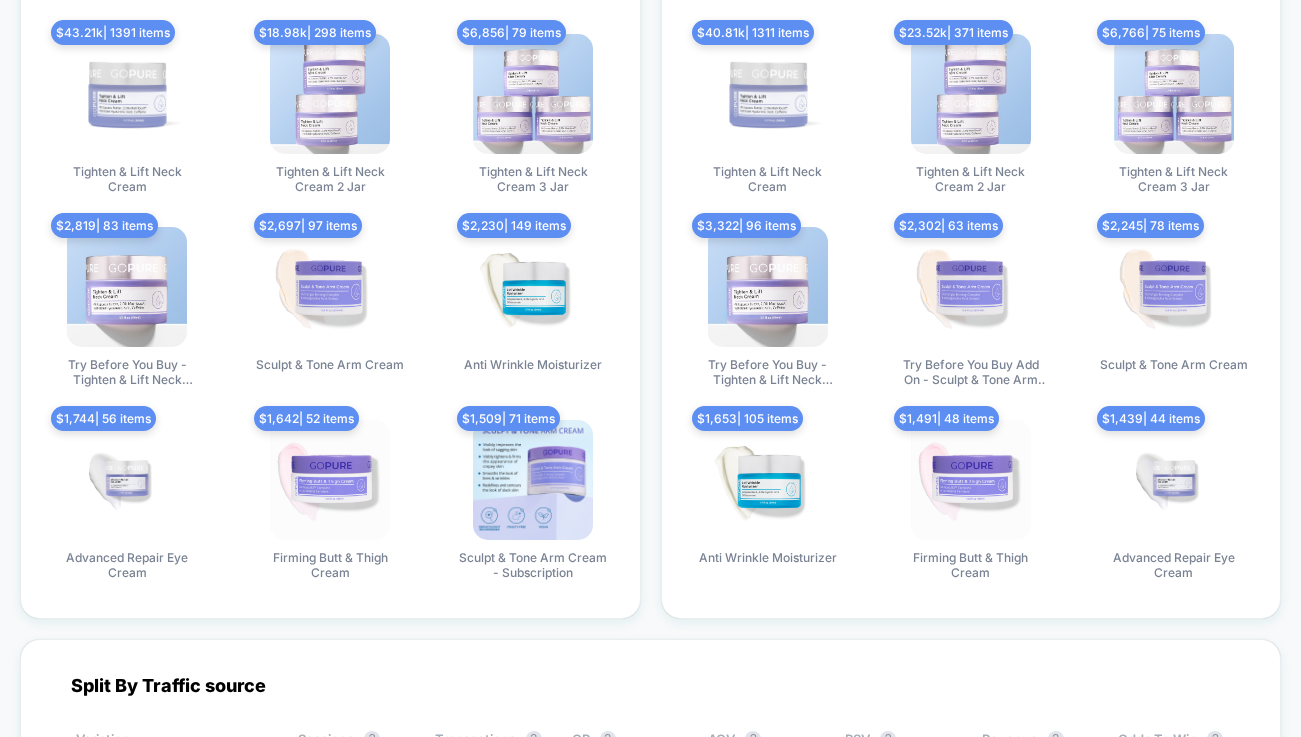 scroll, scrollTop: 6953, scrollLeft: 0, axis: vertical 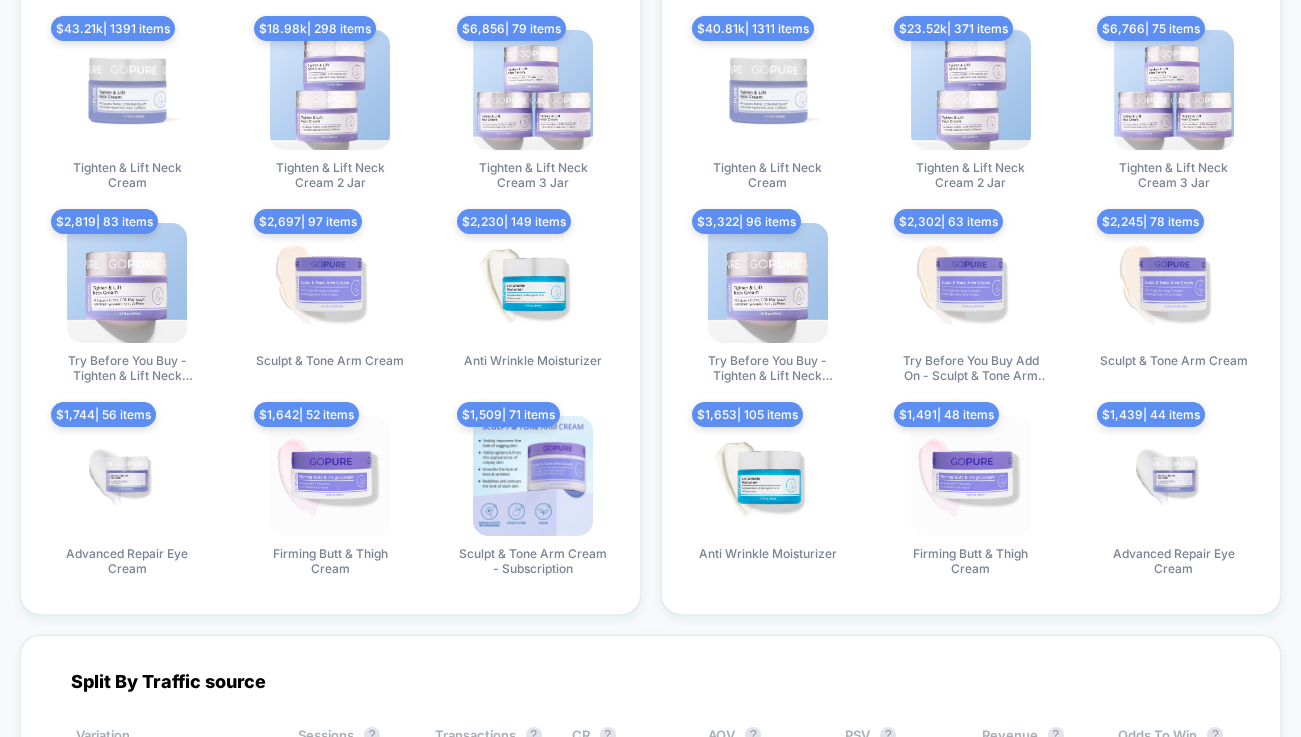 click on "Try Before You Buy Add On - Sculpt & Tone Arm Cream" at bounding box center [971, 369] 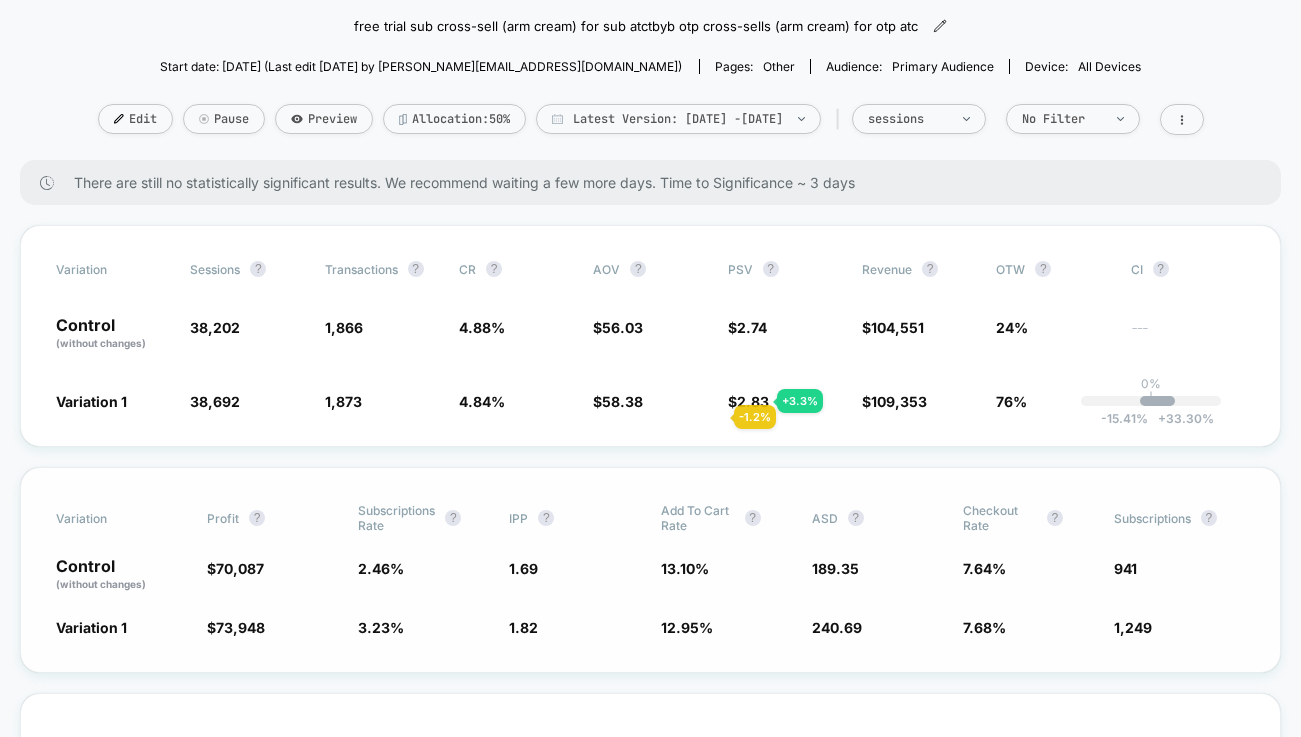 scroll, scrollTop: 0, scrollLeft: 0, axis: both 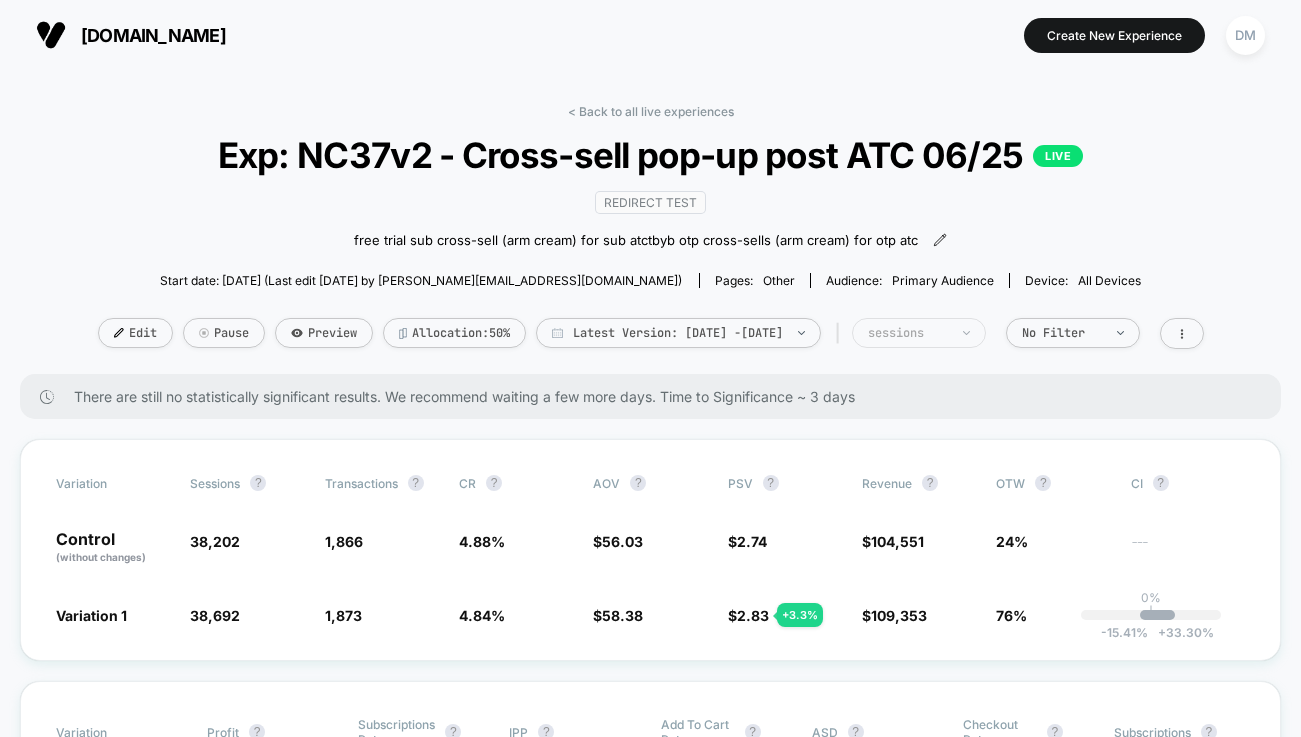 click on "sessions" at bounding box center (919, 333) 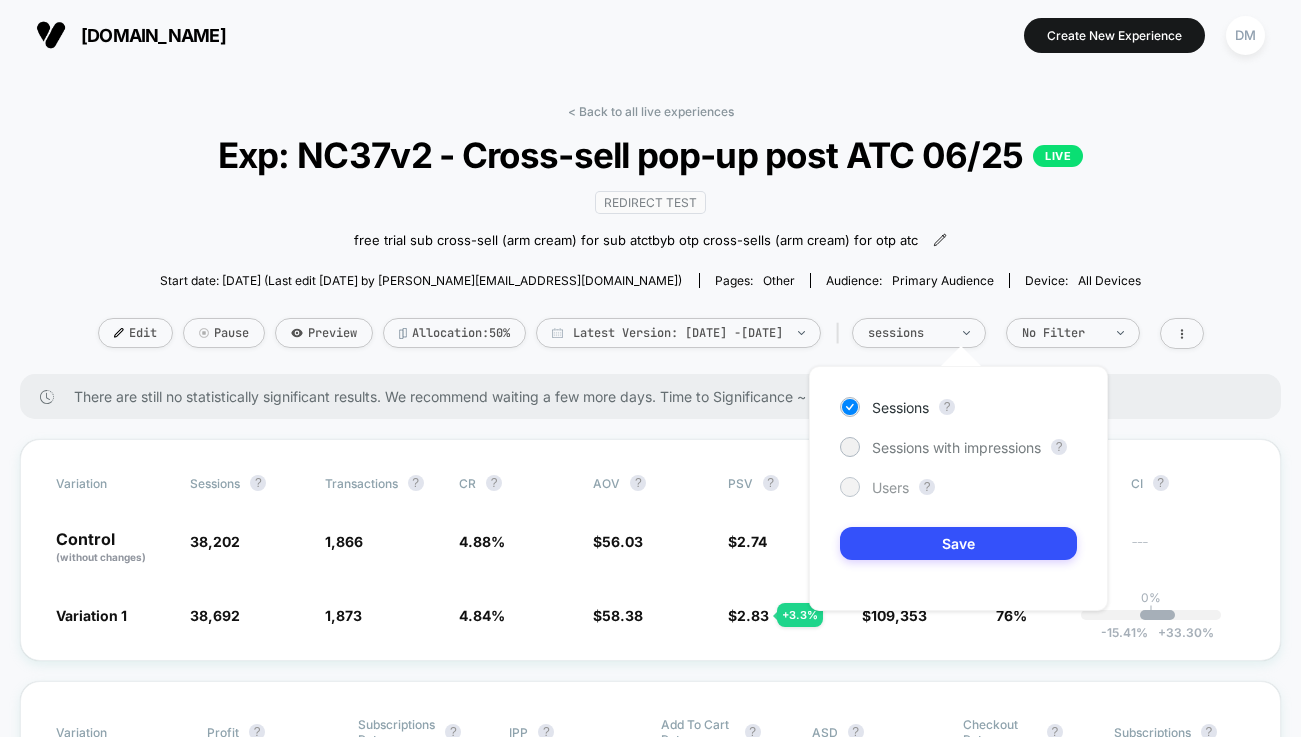 click on "Users" at bounding box center (890, 487) 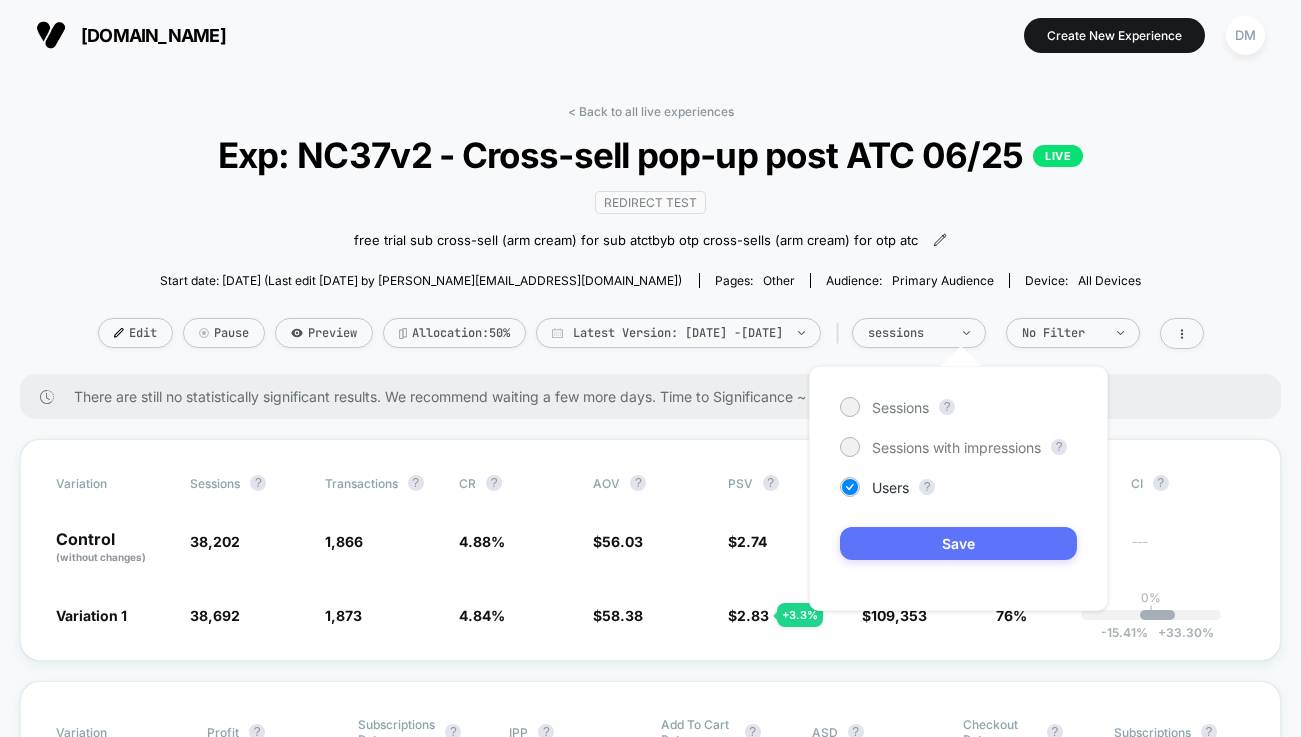 click on "Save" at bounding box center [958, 543] 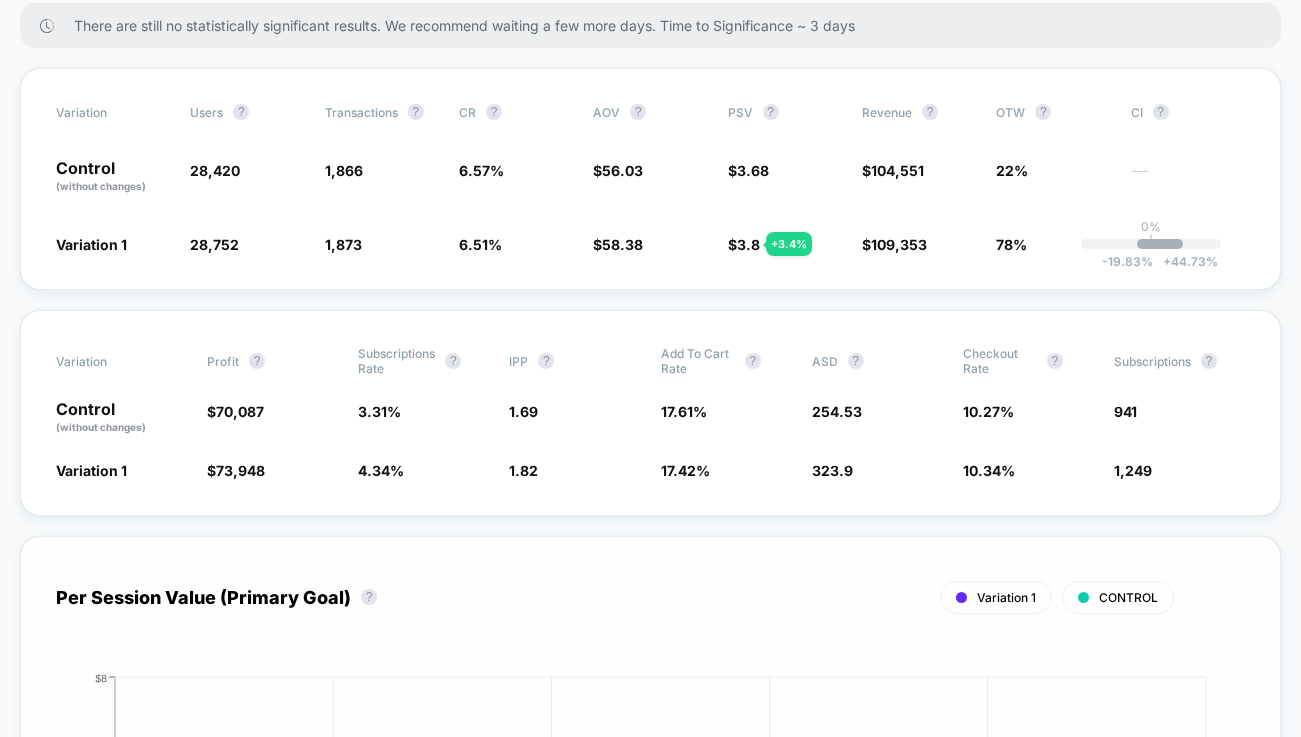 scroll, scrollTop: 137, scrollLeft: 0, axis: vertical 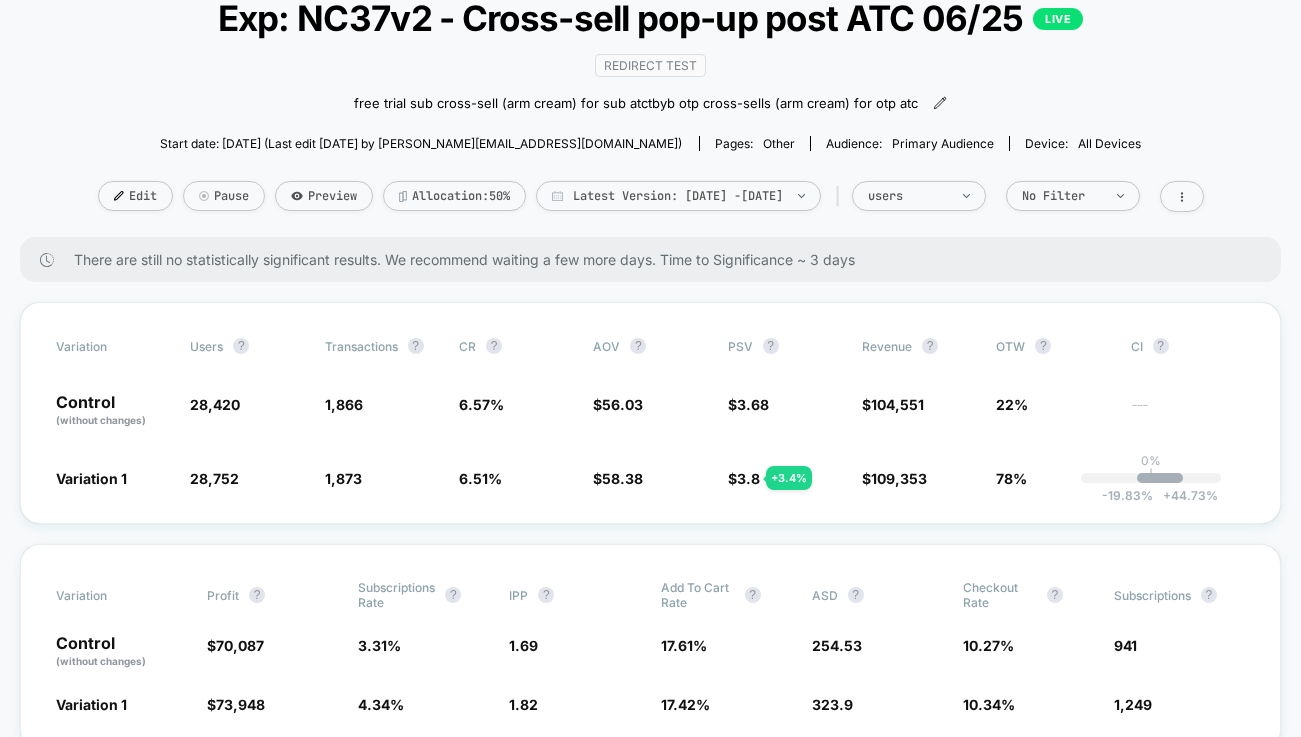 click on "Start date: [DATE] (Last edit [DATE] by [PERSON_NAME][EMAIL_ADDRESS][DOMAIN_NAME])" at bounding box center [421, 143] 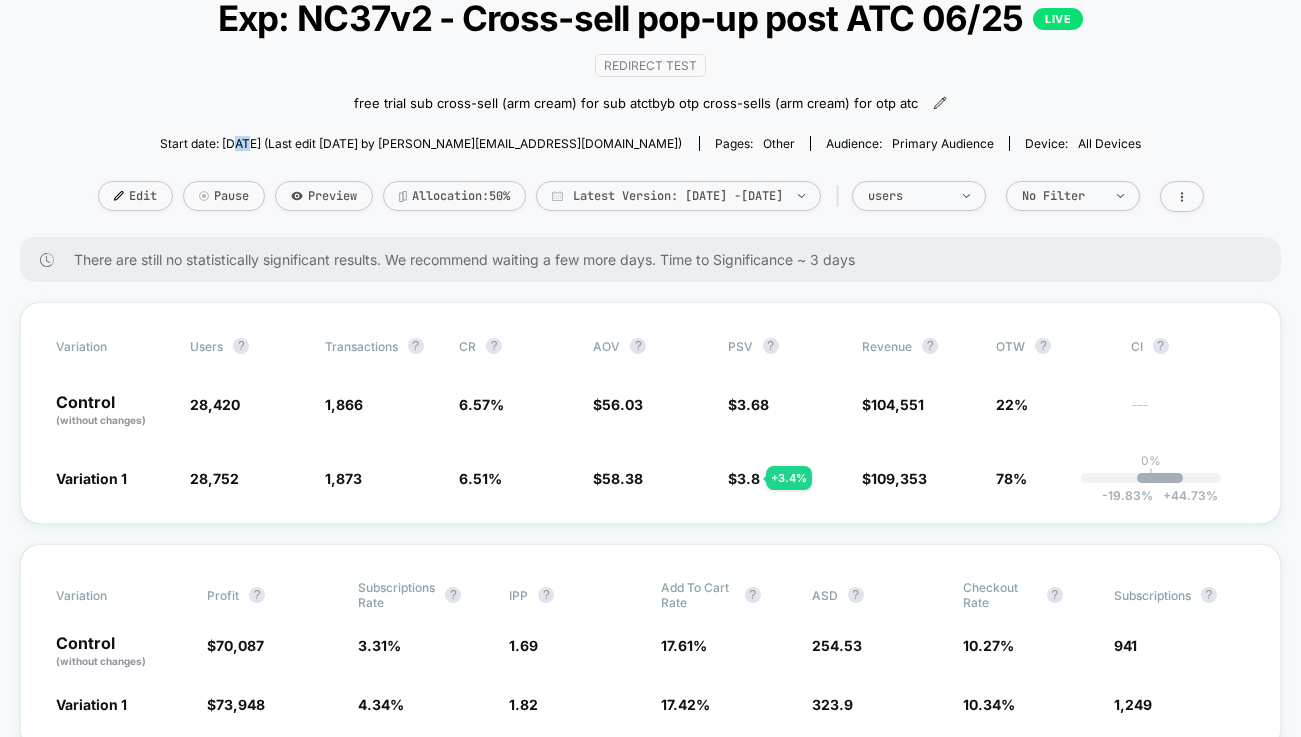 click on "Start date: [DATE] (Last edit [DATE] by [PERSON_NAME][EMAIL_ADDRESS][DOMAIN_NAME])" at bounding box center (421, 143) 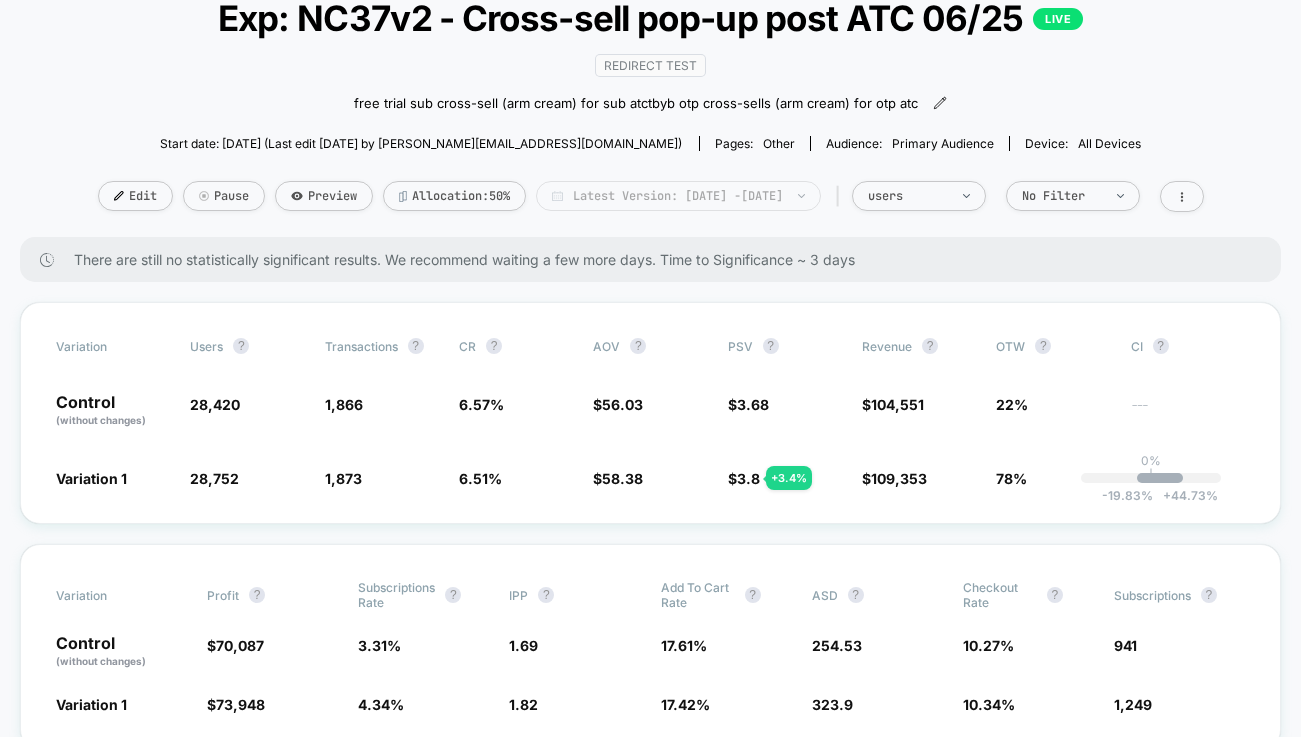 click on "Latest Version:     [DATE]    -    [DATE]" at bounding box center [678, 196] 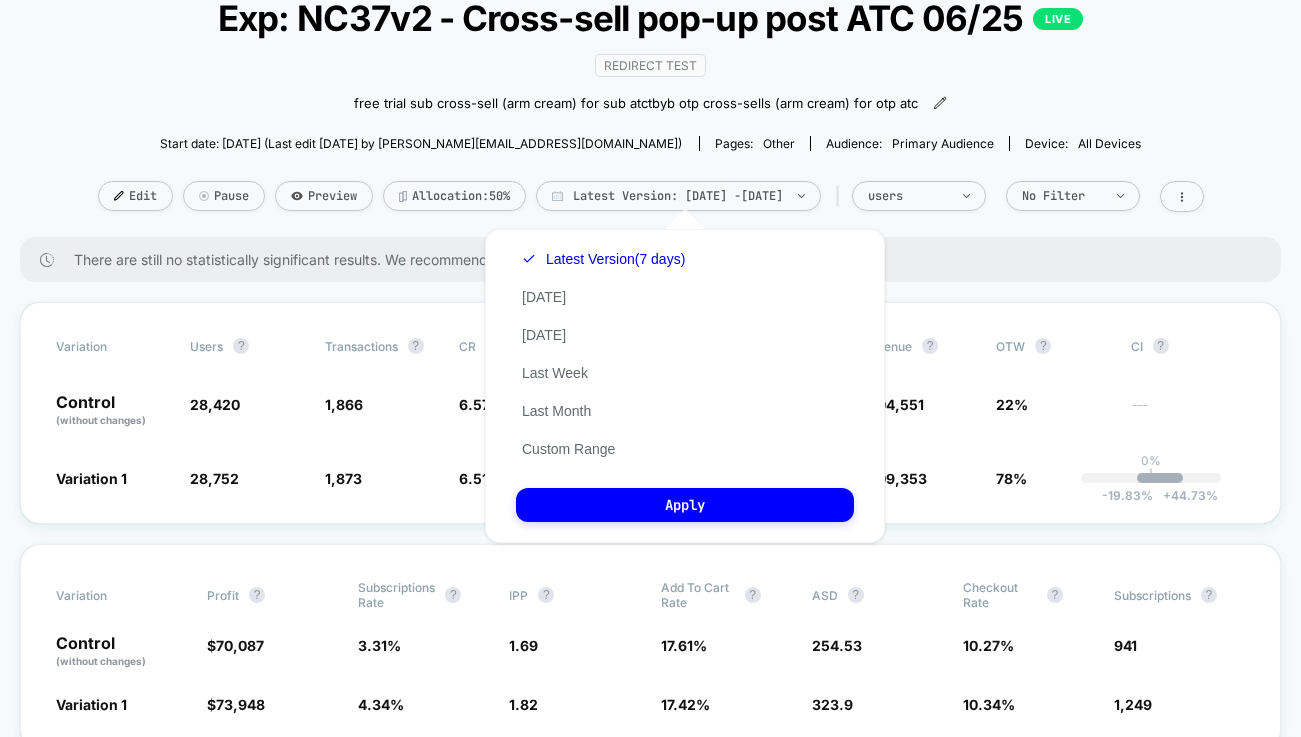 click on "< Back to all live experiences  Exp: NC37v2 - Cross-sell pop-up post ATC 06/25 LIVE Redirect Test free trial sub cross-sell (arm cream) for sub atc tbyb otp cross-sells (arm cream) for otp atc﻿ Click to edit experience details free trial sub cross-sell (arm cream) for sub atctbyb otp cross-sells (arm cream) for otp atc﻿ Start date: [DATE] (Last edit [DATE] by [PERSON_NAME][EMAIL_ADDRESS][DOMAIN_NAME]) Pages: other Audience: Primary Audience Device: all devices Edit Pause  Preview Allocation:  50% Latest Version:     [DATE]    -    [DATE] |   users   No Filter" at bounding box center [651, 102] 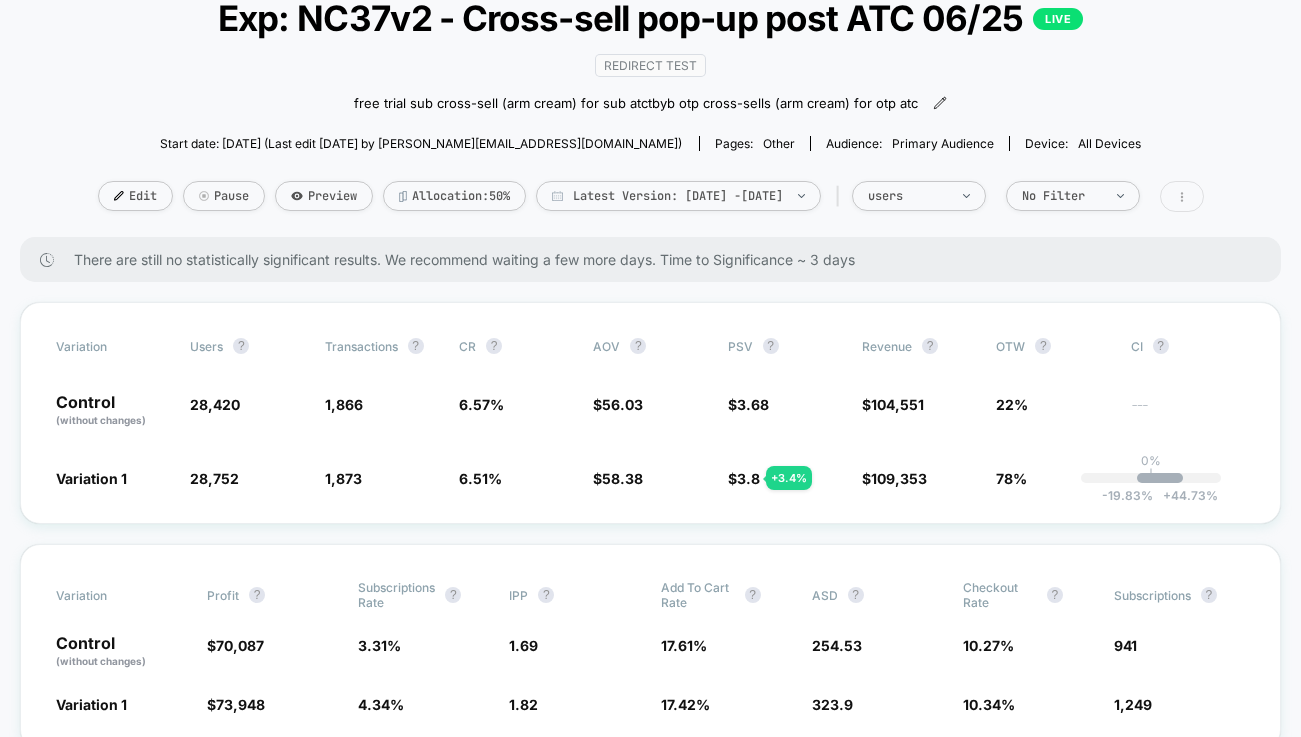 click 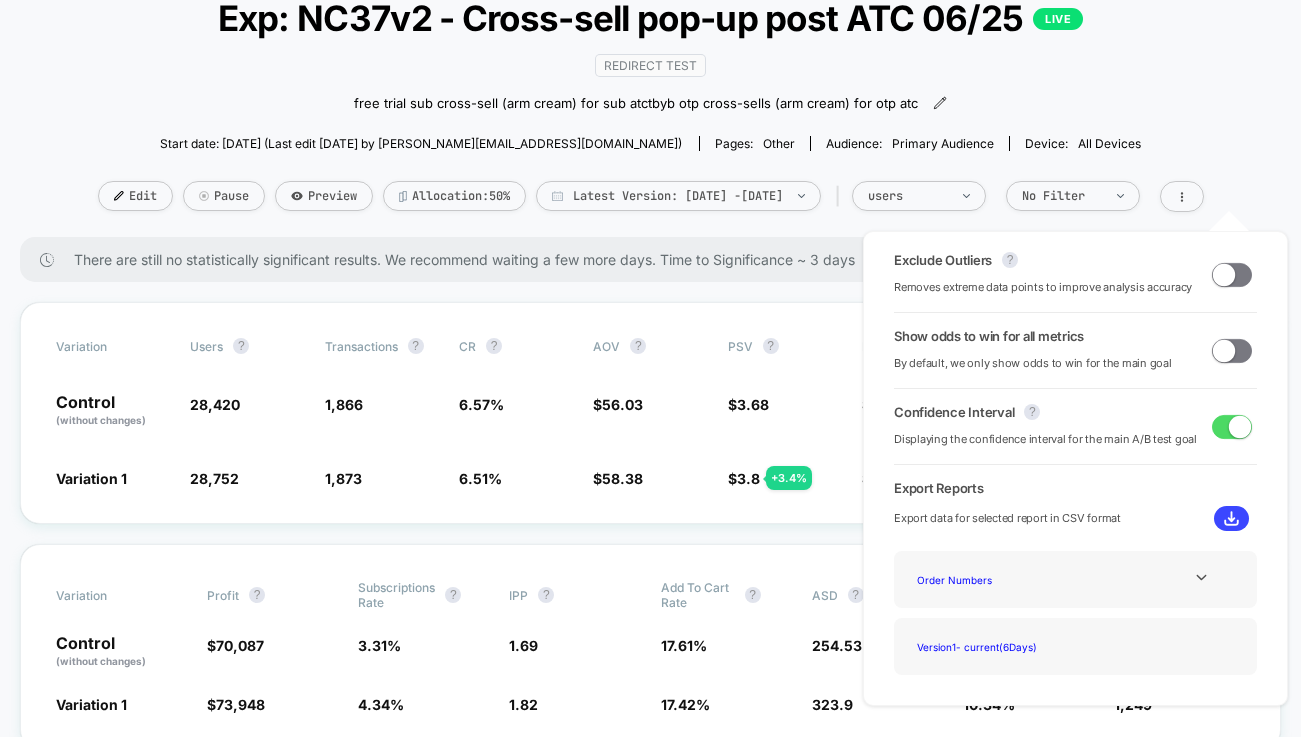 click on "Start date: [DATE] (Last edit [DATE] by [PERSON_NAME][EMAIL_ADDRESS][DOMAIN_NAME]) Pages: other Audience: Primary Audience Device: all devices" at bounding box center (651, 143) 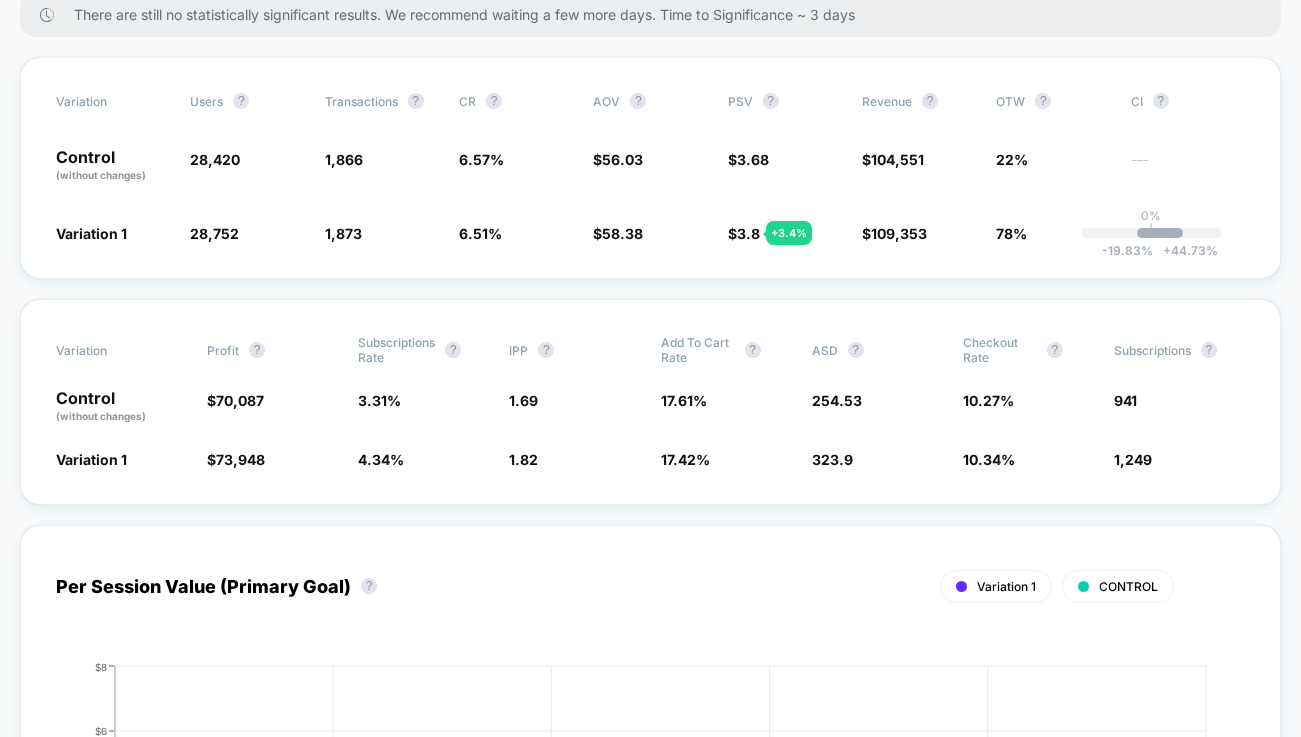 scroll, scrollTop: 380, scrollLeft: 0, axis: vertical 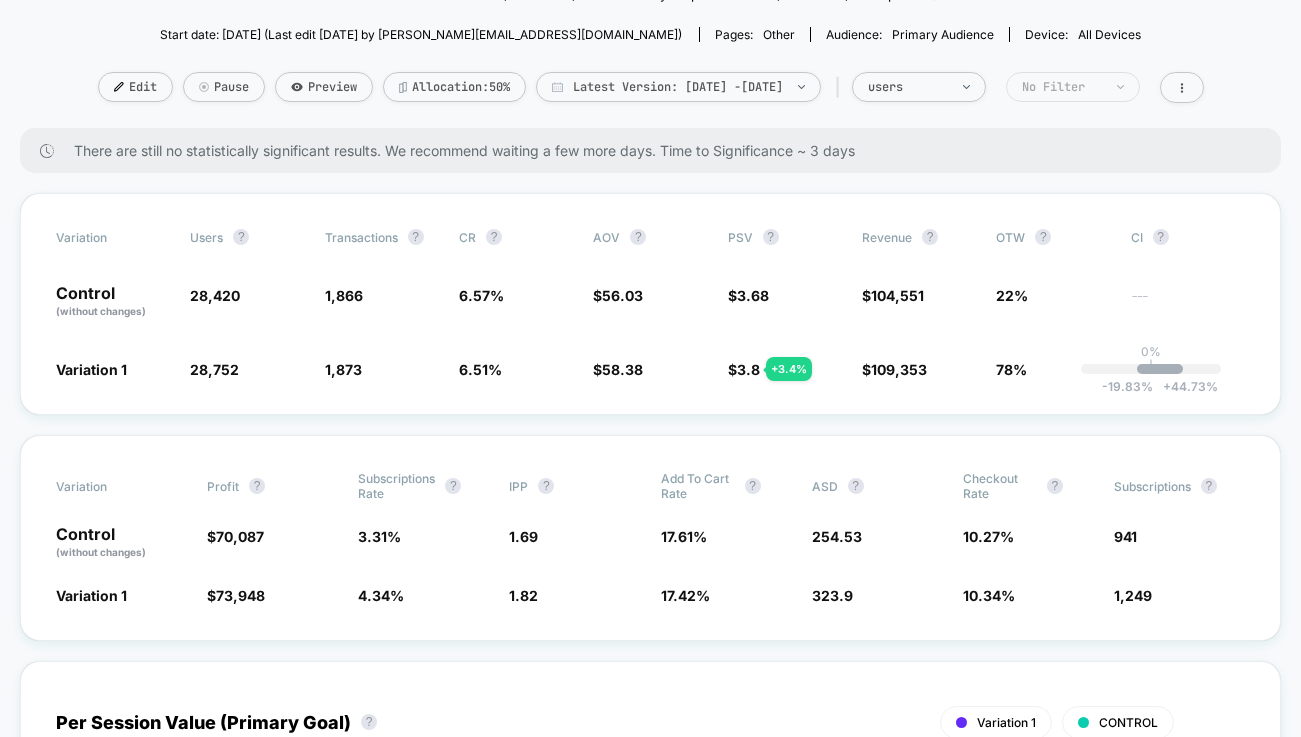 click on "No Filter" at bounding box center (1062, 87) 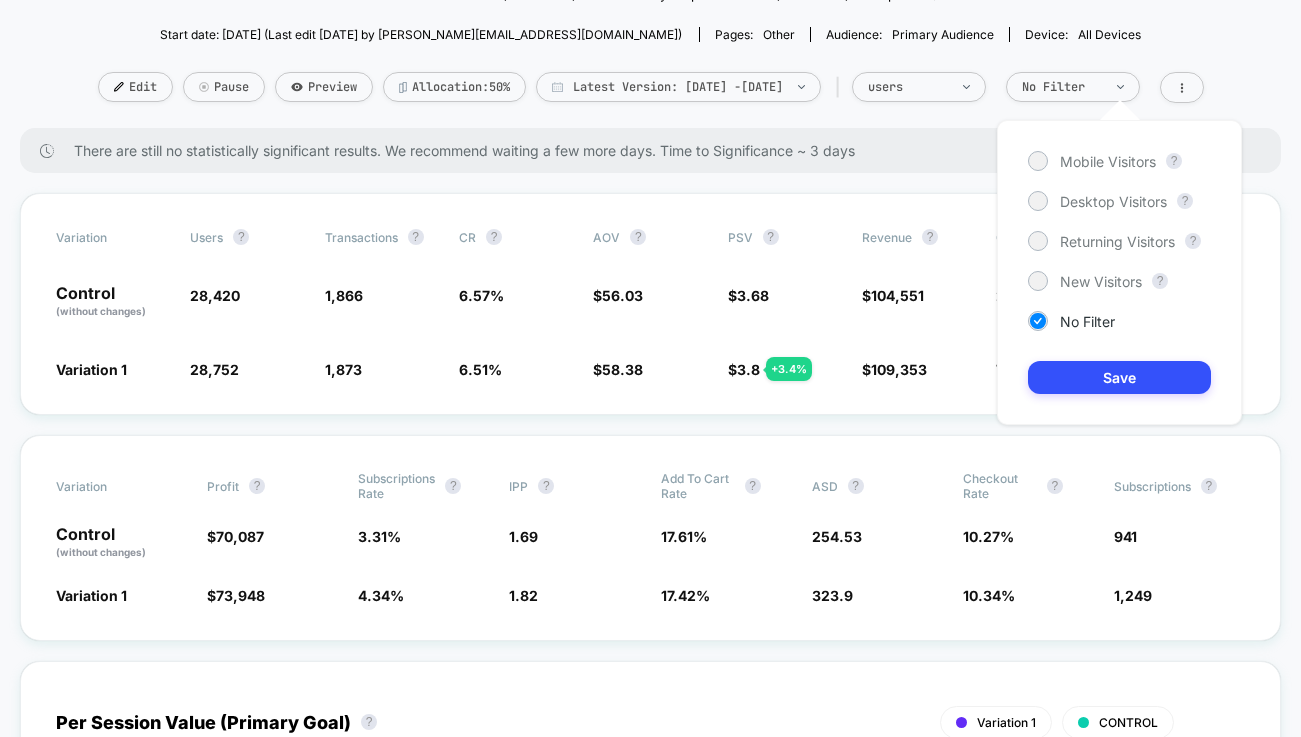 click on "There are still no statistically significant results. We recommend waiting a few more days . Time to Significance ~ 3 days" at bounding box center (650, 150) 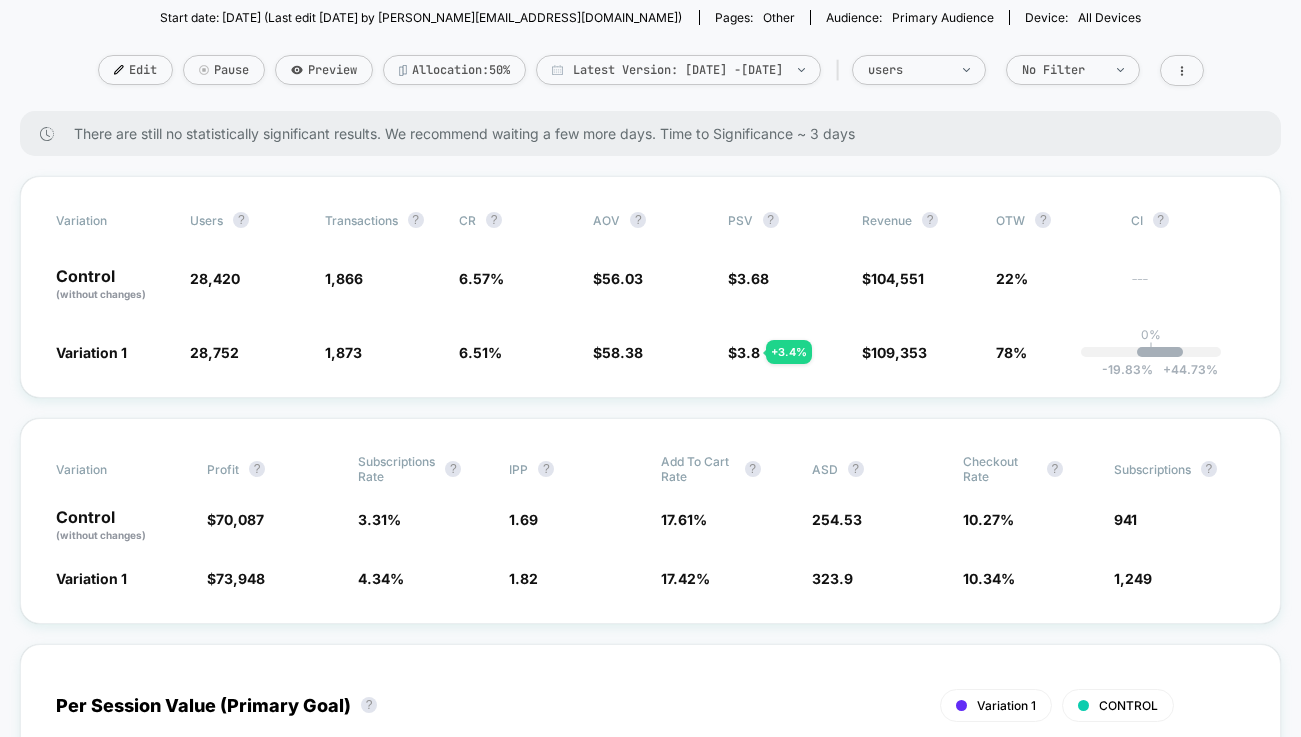 scroll, scrollTop: 0, scrollLeft: 0, axis: both 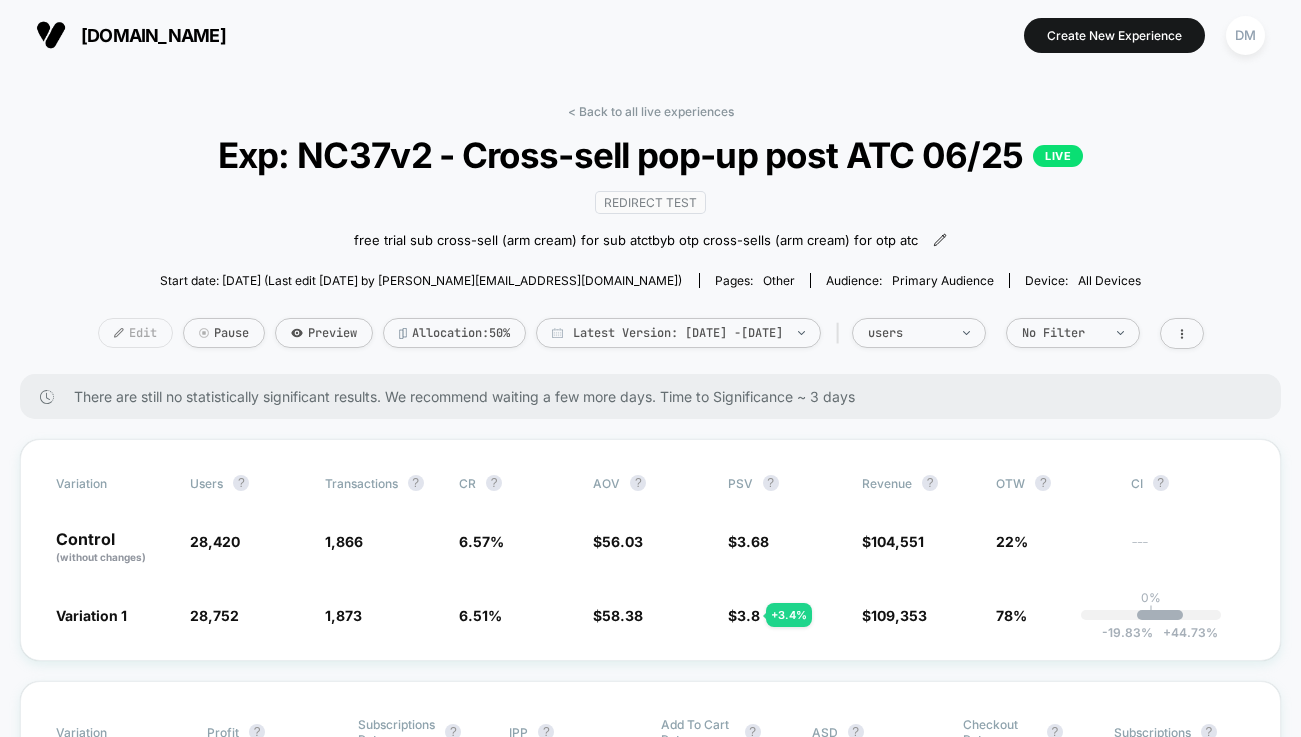 click on "Edit" at bounding box center [135, 333] 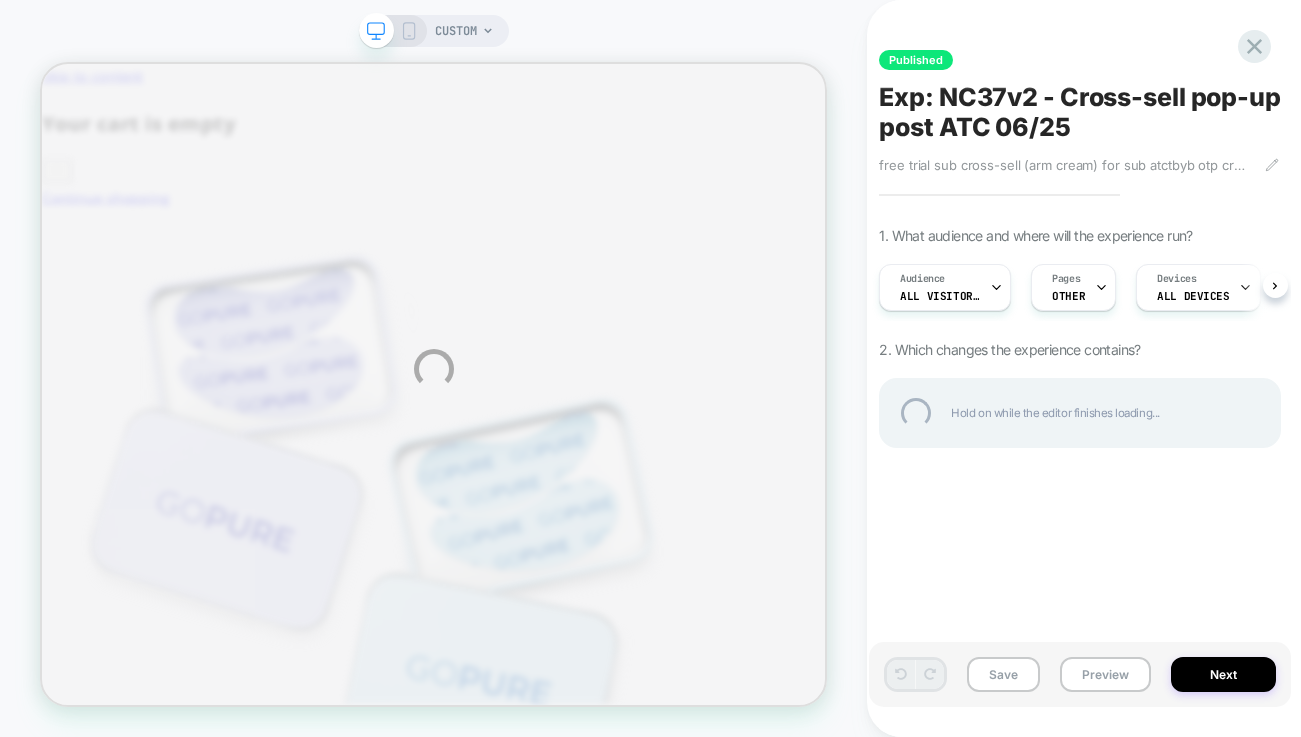 scroll, scrollTop: 0, scrollLeft: 0, axis: both 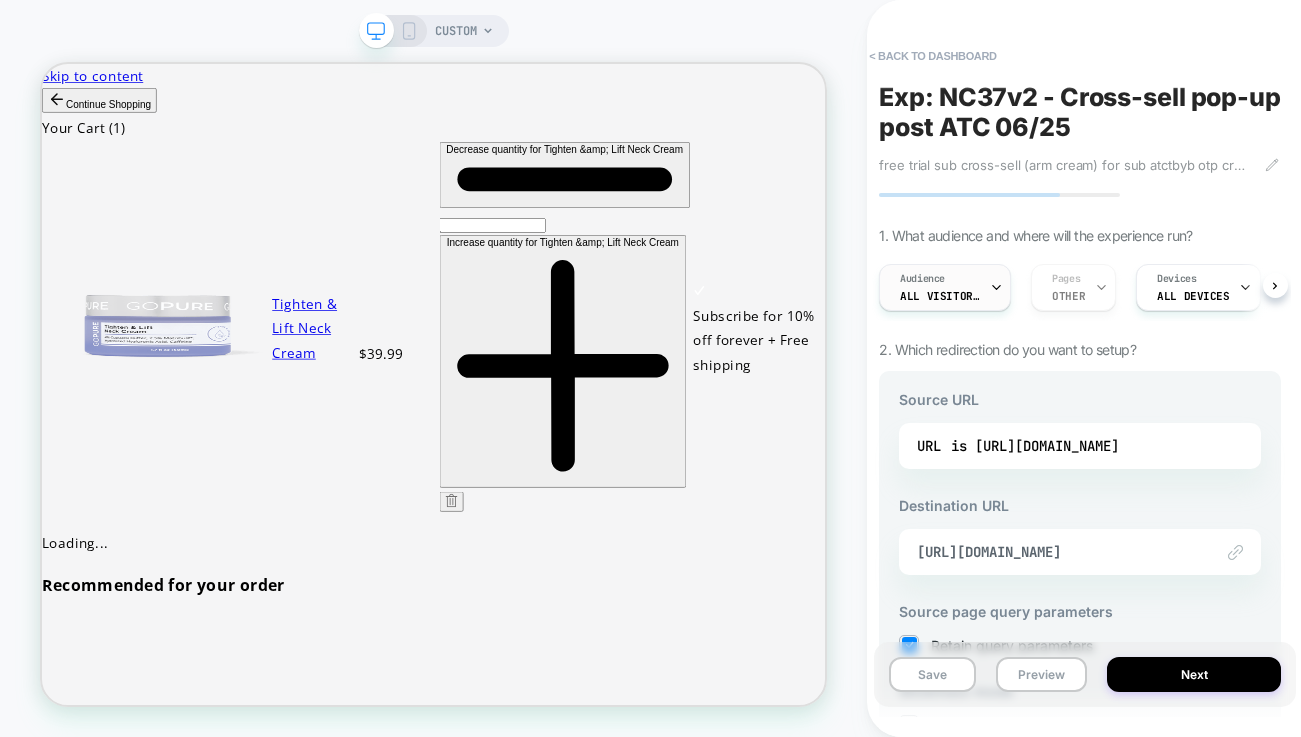 click on "Audience All Visitors - U.S." at bounding box center [940, 287] 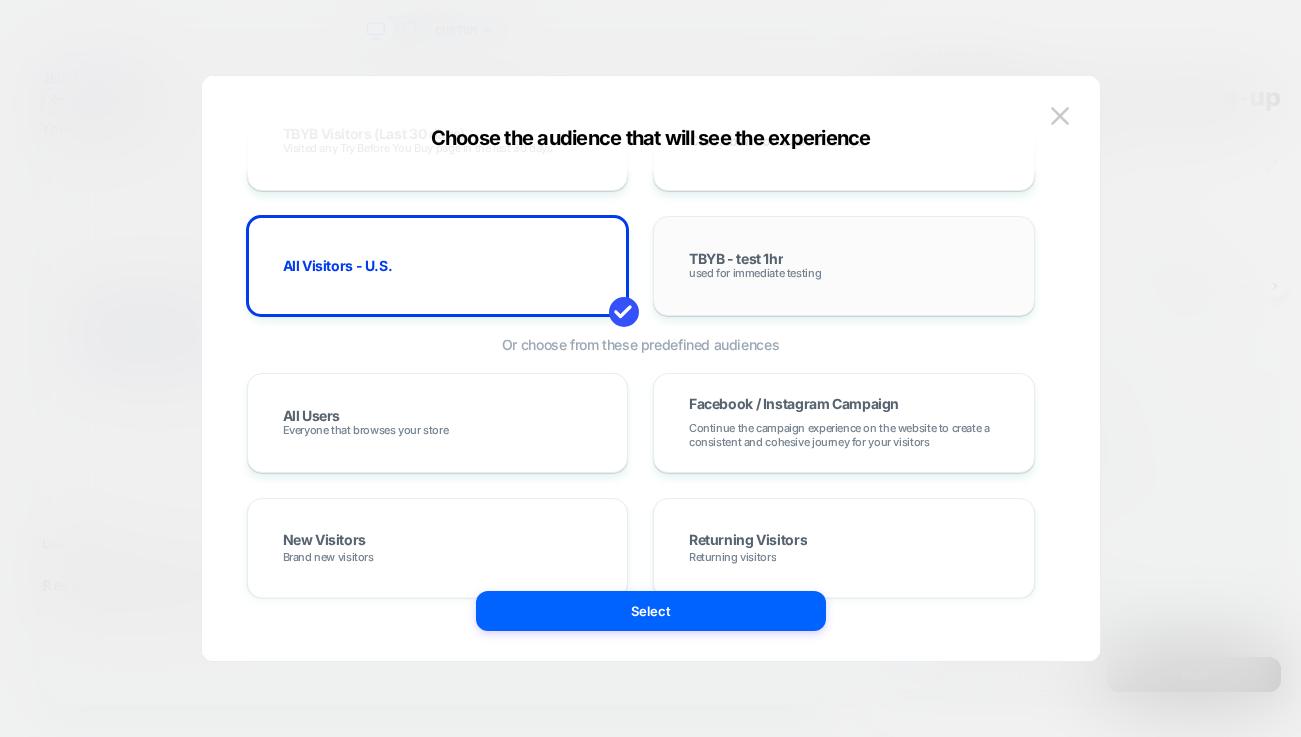 scroll, scrollTop: 244, scrollLeft: 0, axis: vertical 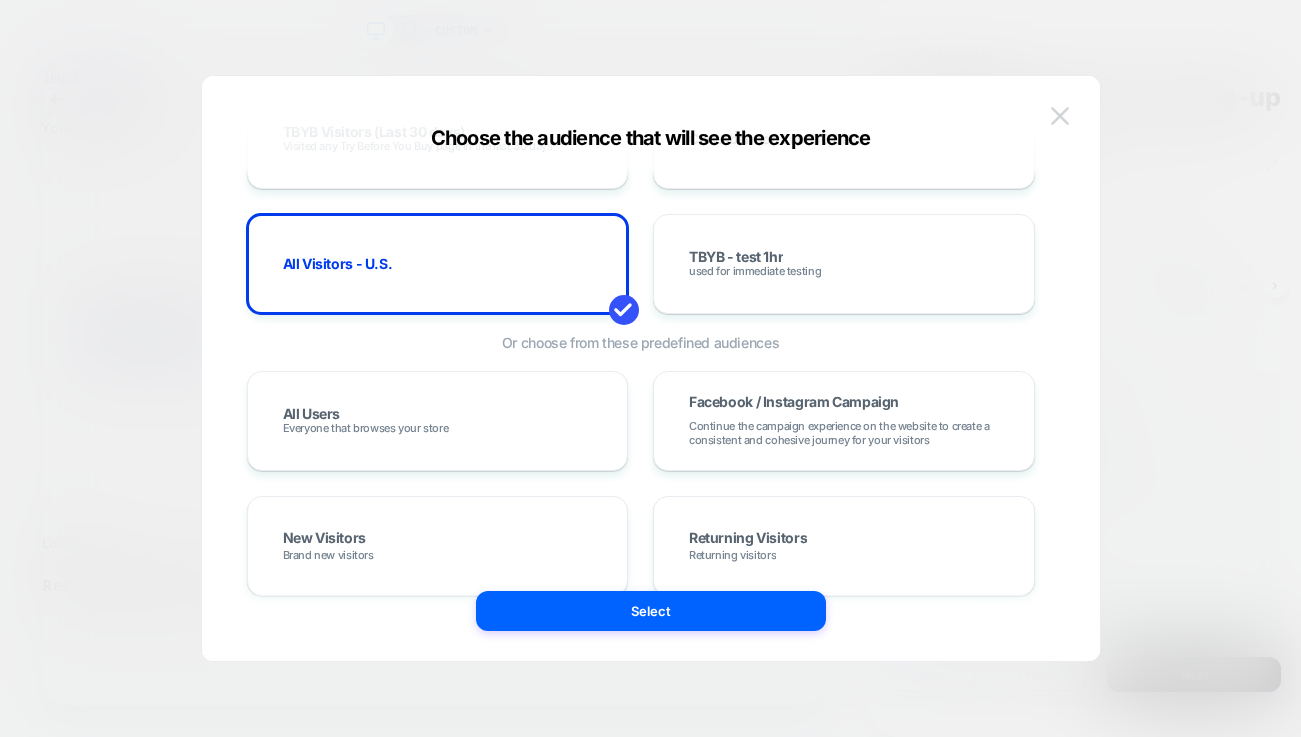 click at bounding box center [1060, 115] 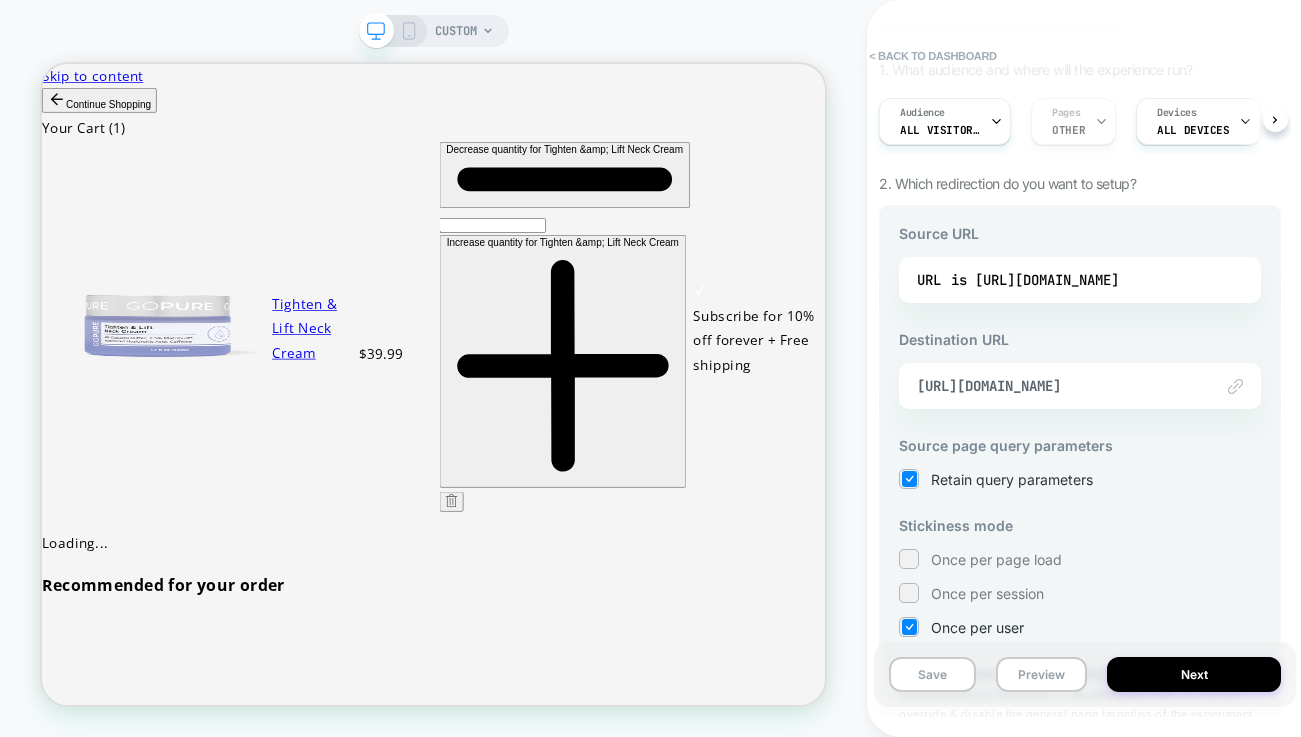 scroll, scrollTop: 0, scrollLeft: 0, axis: both 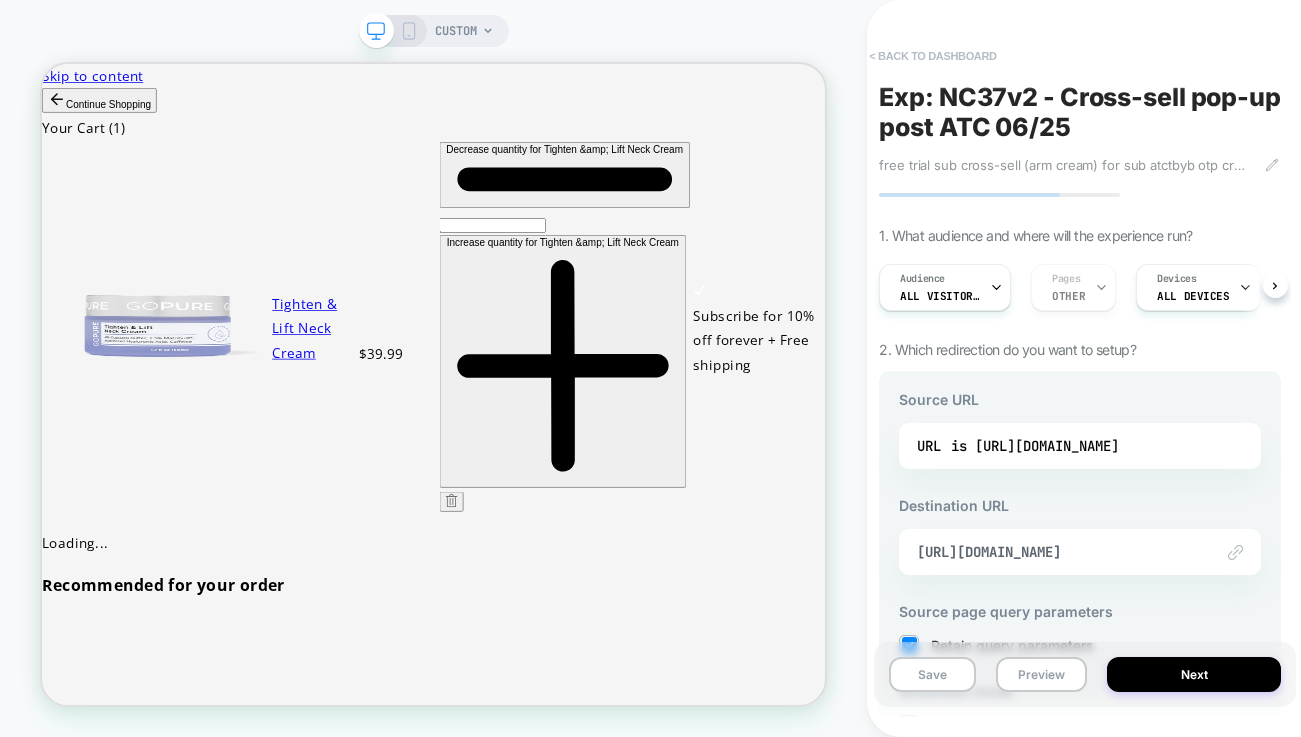 click on "< back to dashboard" at bounding box center [932, 56] 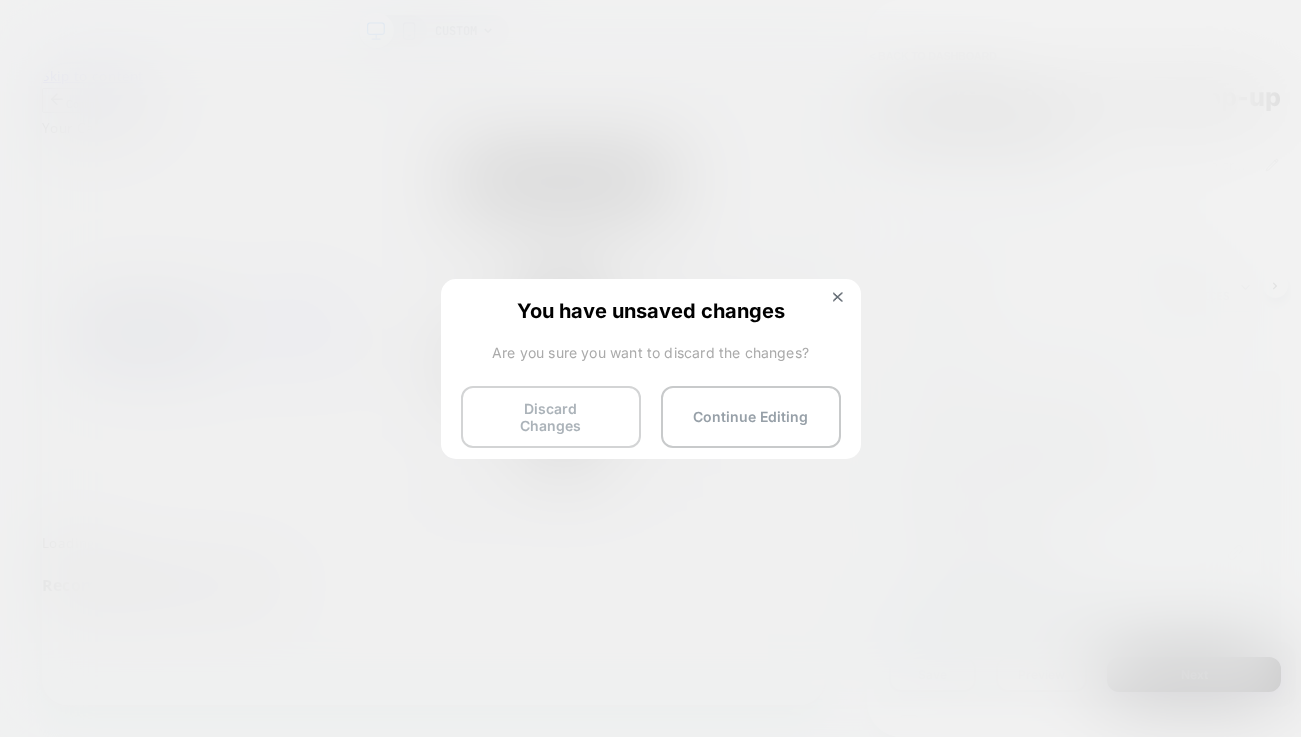 click on "Discard Changes" at bounding box center [551, 417] 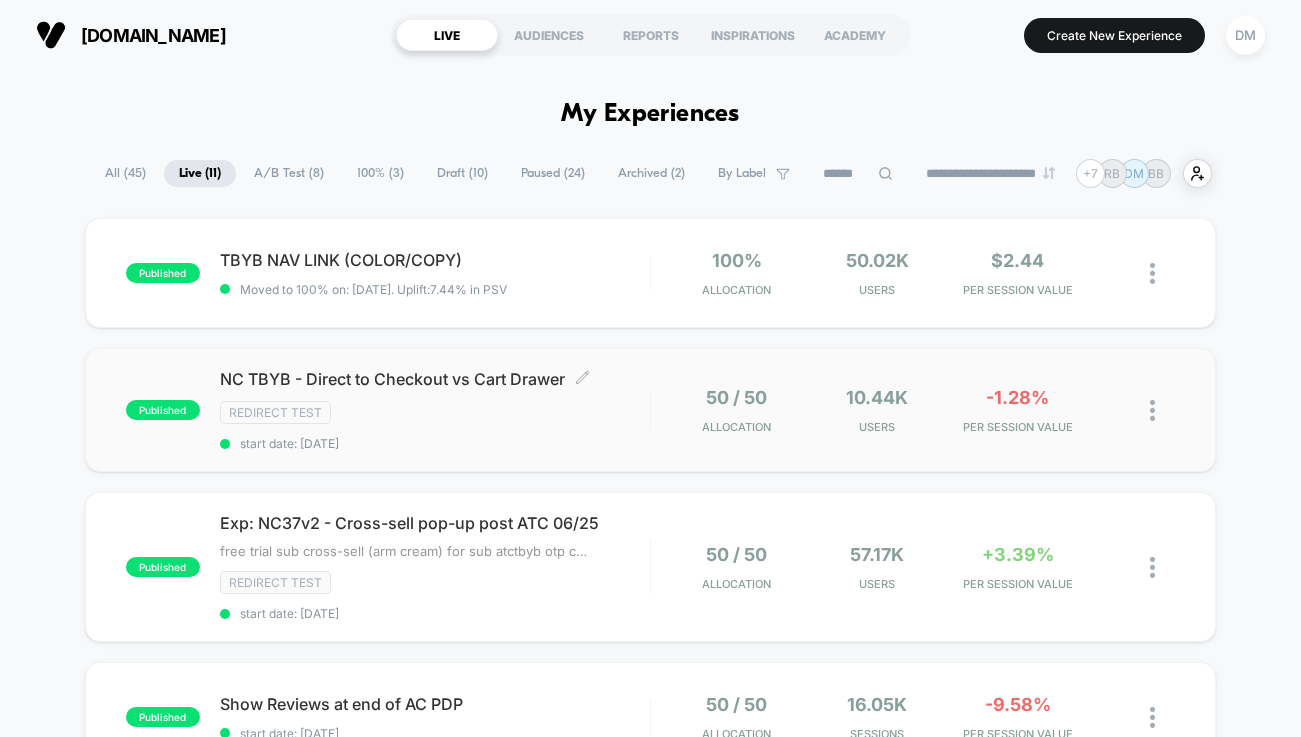 scroll, scrollTop: 57, scrollLeft: 0, axis: vertical 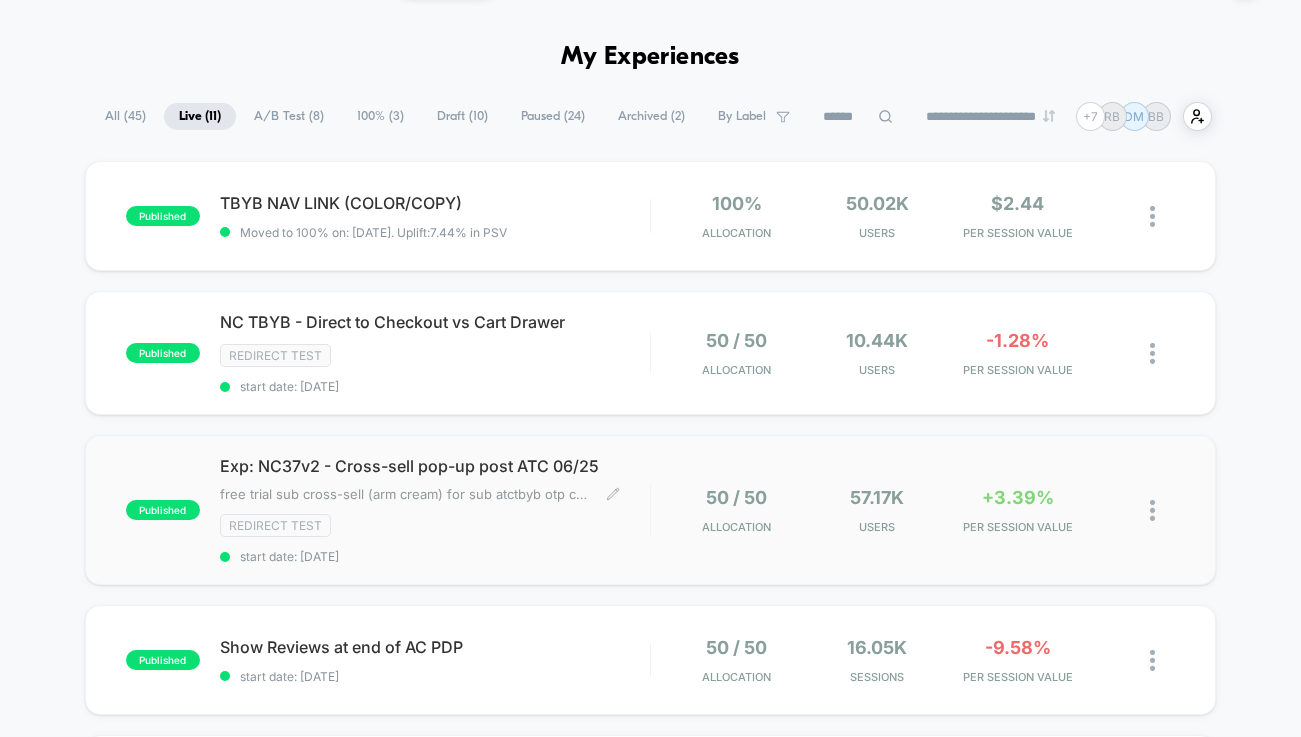 click on "Redirect Test" at bounding box center (435, 525) 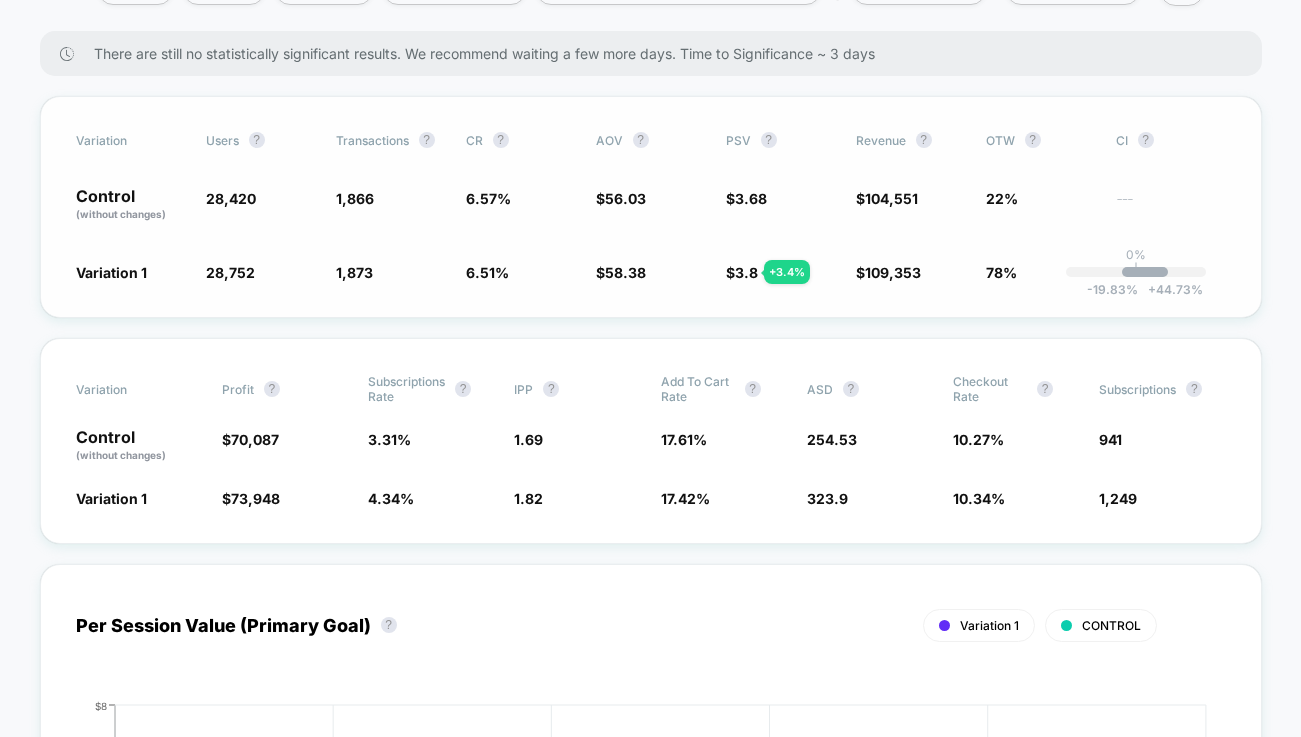 scroll, scrollTop: 351, scrollLeft: 0, axis: vertical 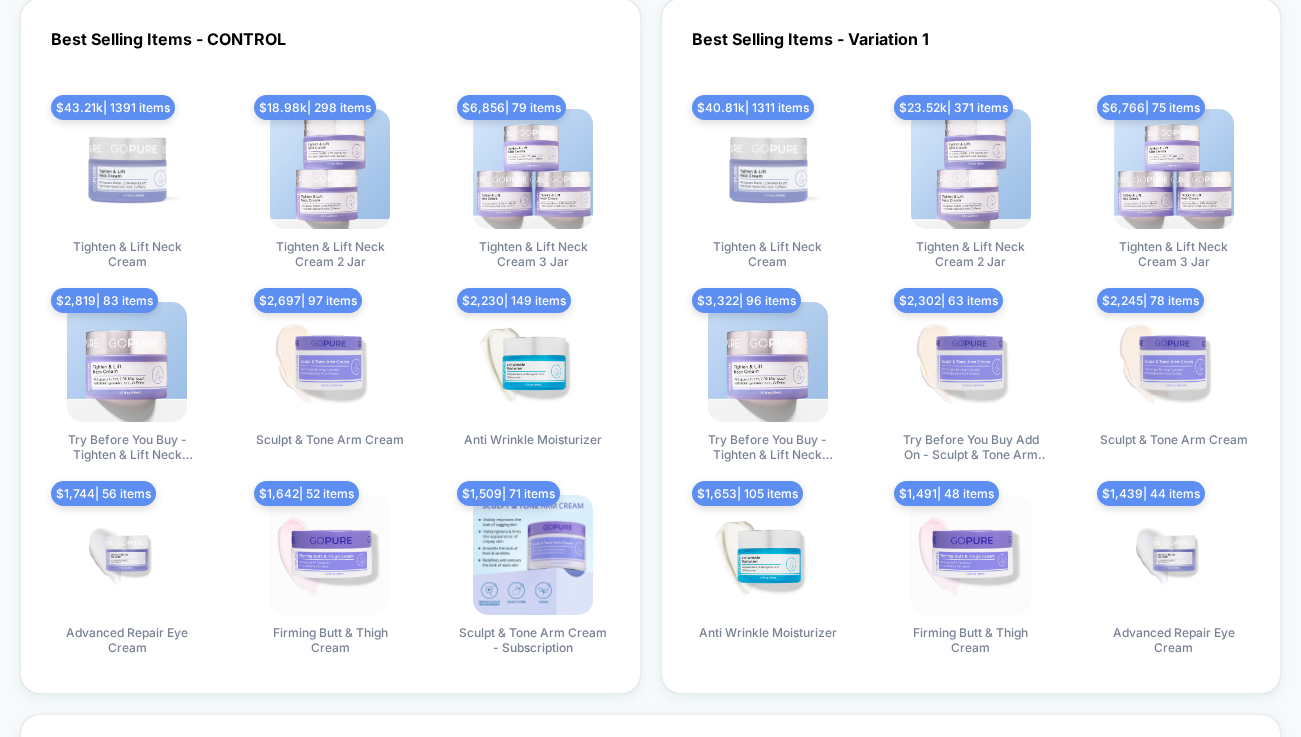 click on "< Back to all live experiences  Exp: NC37v2 - Cross-sell pop-up post ATC 06/25 LIVE Redirect Test free trial sub cross-sell (arm cream) for sub atc tbyb otp cross-sells (arm cream) for otp atc﻿ Click to edit experience details free trial sub cross-sell (arm cream) for sub atctbyb otp cross-sells (arm cream) for otp atc﻿ Start date: [DATE] (Last edit [DATE] by [PERSON_NAME][EMAIL_ADDRESS][DOMAIN_NAME]) Pages: other Audience: Primary Audience Device: all devices Edit Pause  Preview Allocation:  50% Latest Version:     [DATE]    -    [DATE] |   users   No Filter There are still no statistically significant results. We recommend waiting a few more days . Time to Significance ~ 3 days Variation users ? Transactions ? CR ? AOV ? PSV ? Revenue ? OTW ? CI ? Control (without changes) 28,420 1,866 6.57 % $ 56.03 $ 3.68 $ 104,551 22% --- Variation 1 28,752 + 1.2 % 1,873 - 0.78 % 6.51 % - 0.78 % $ 58.38 + 4.2 % $ 3.8 + 3.4 % $ 109,353 + 3.4 % 78% 0% | -19.83 % + 44.73 % Variation Profit ? Subscriptions Rate ? IPP ? ? ?" at bounding box center (650, -2390) 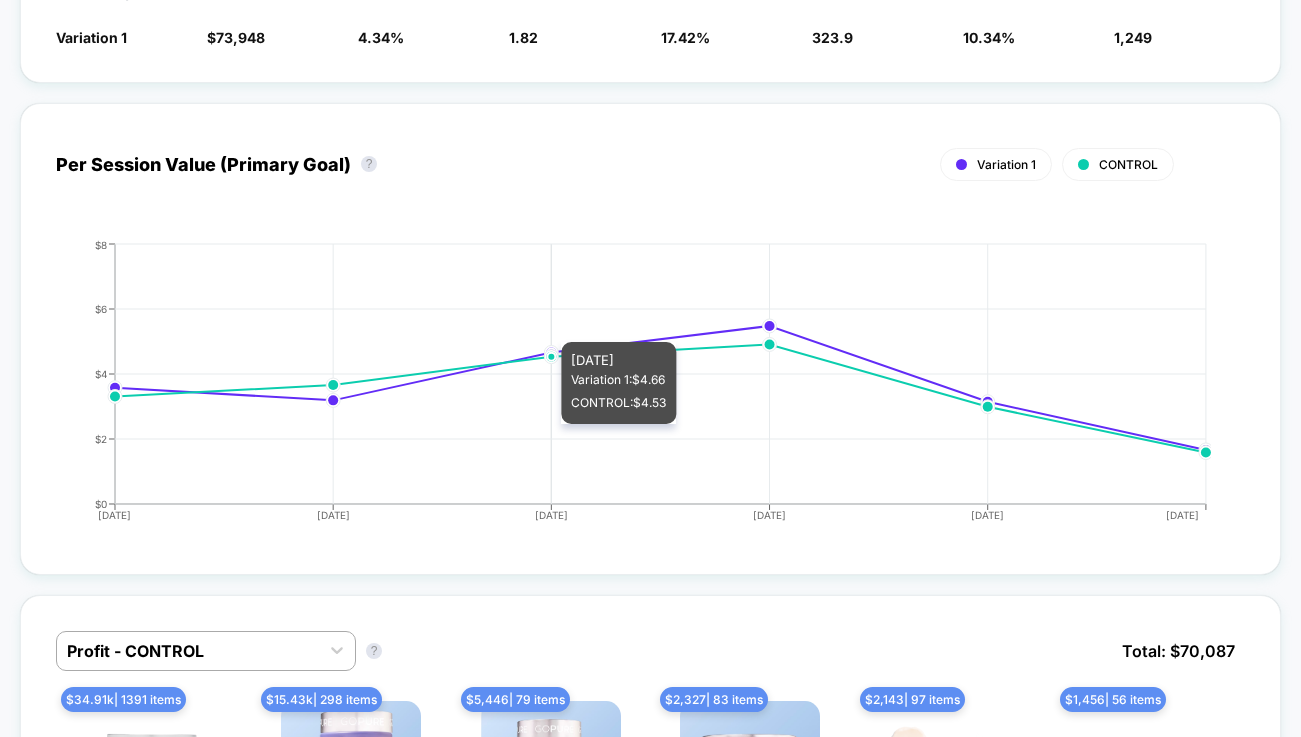scroll, scrollTop: 0, scrollLeft: 0, axis: both 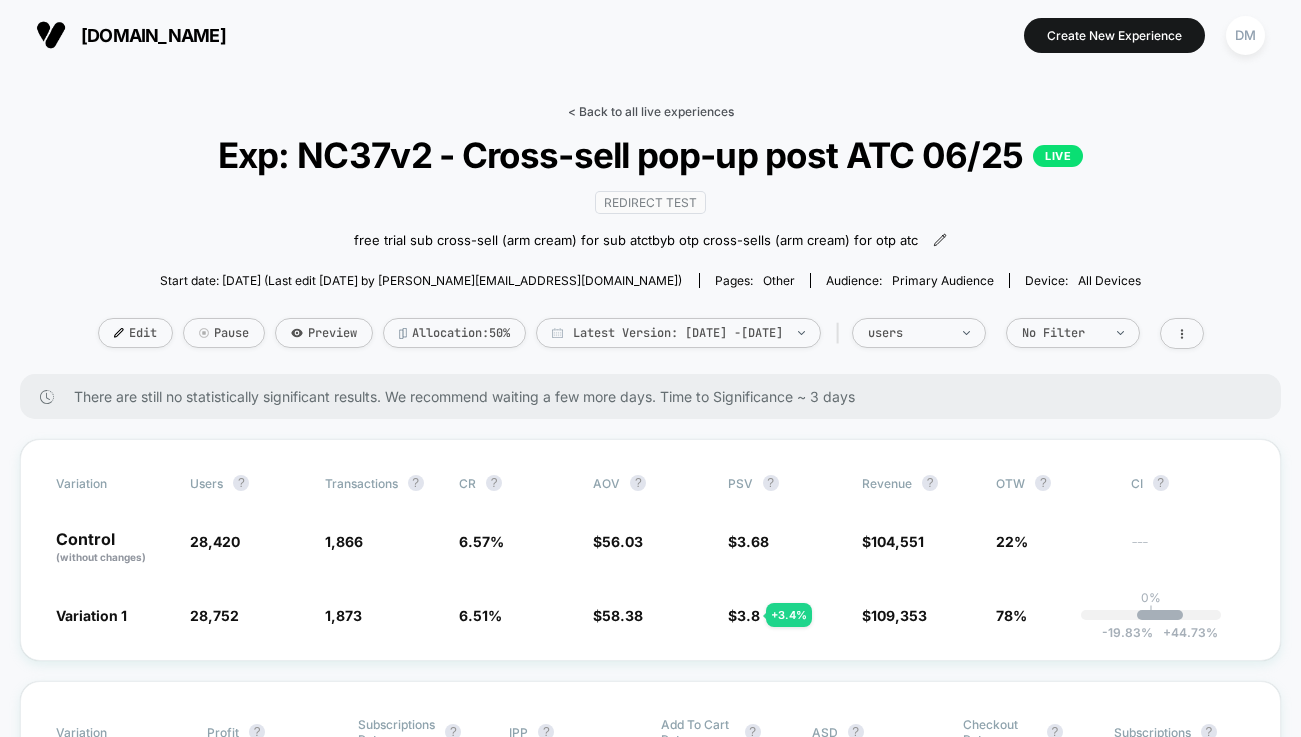 click on "< Back to all live experiences" at bounding box center (651, 111) 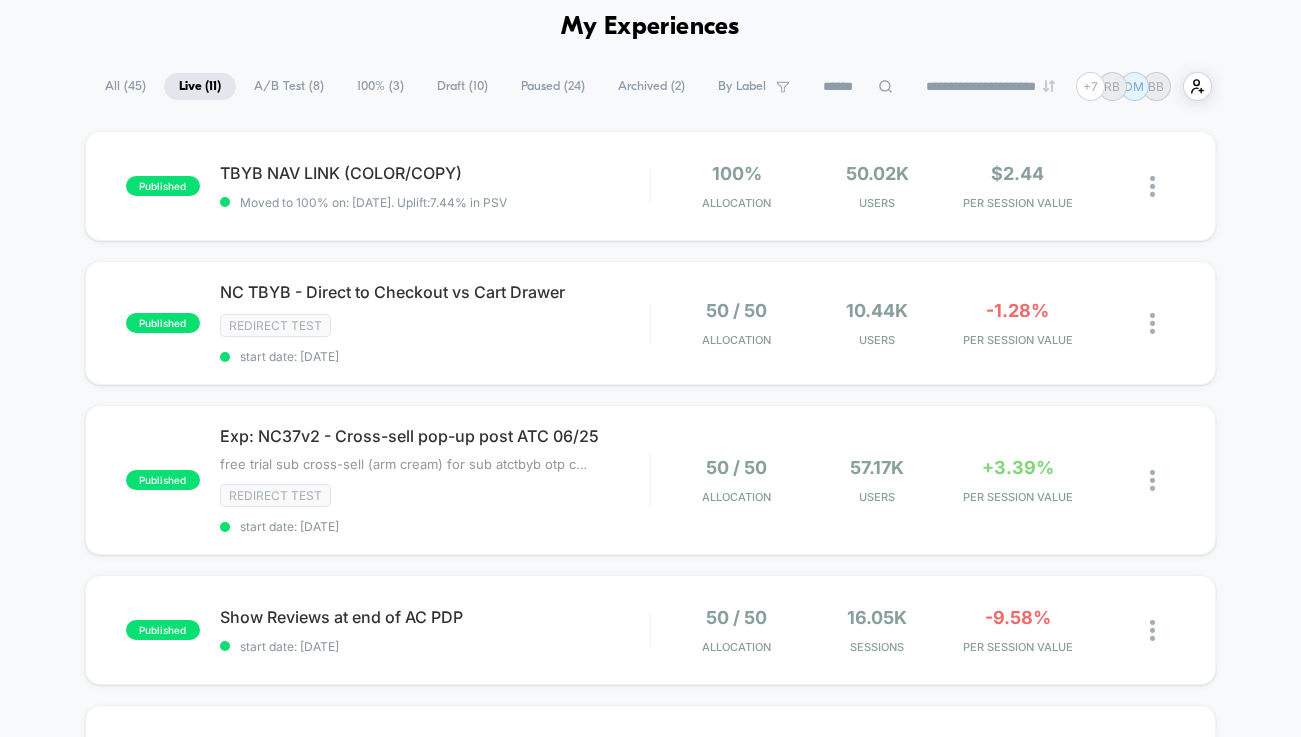 scroll, scrollTop: 0, scrollLeft: 0, axis: both 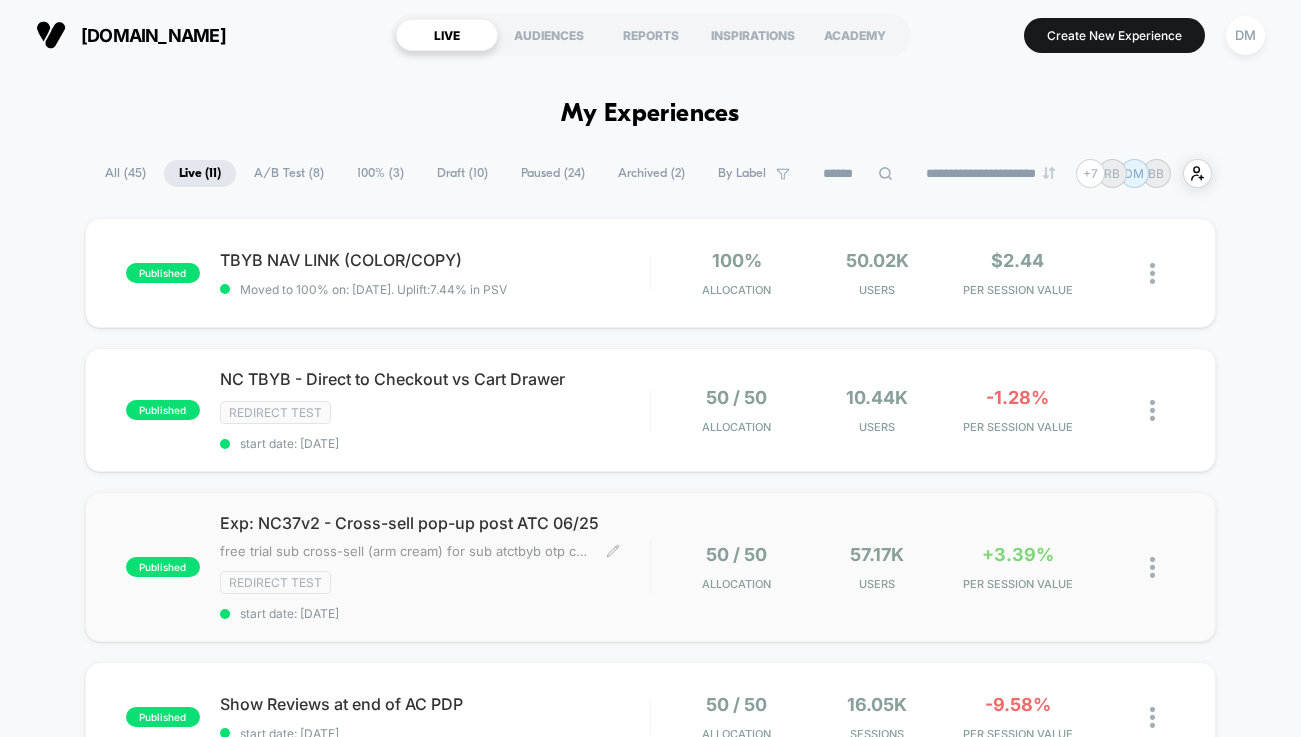 click on "Redirect Test" at bounding box center [435, 582] 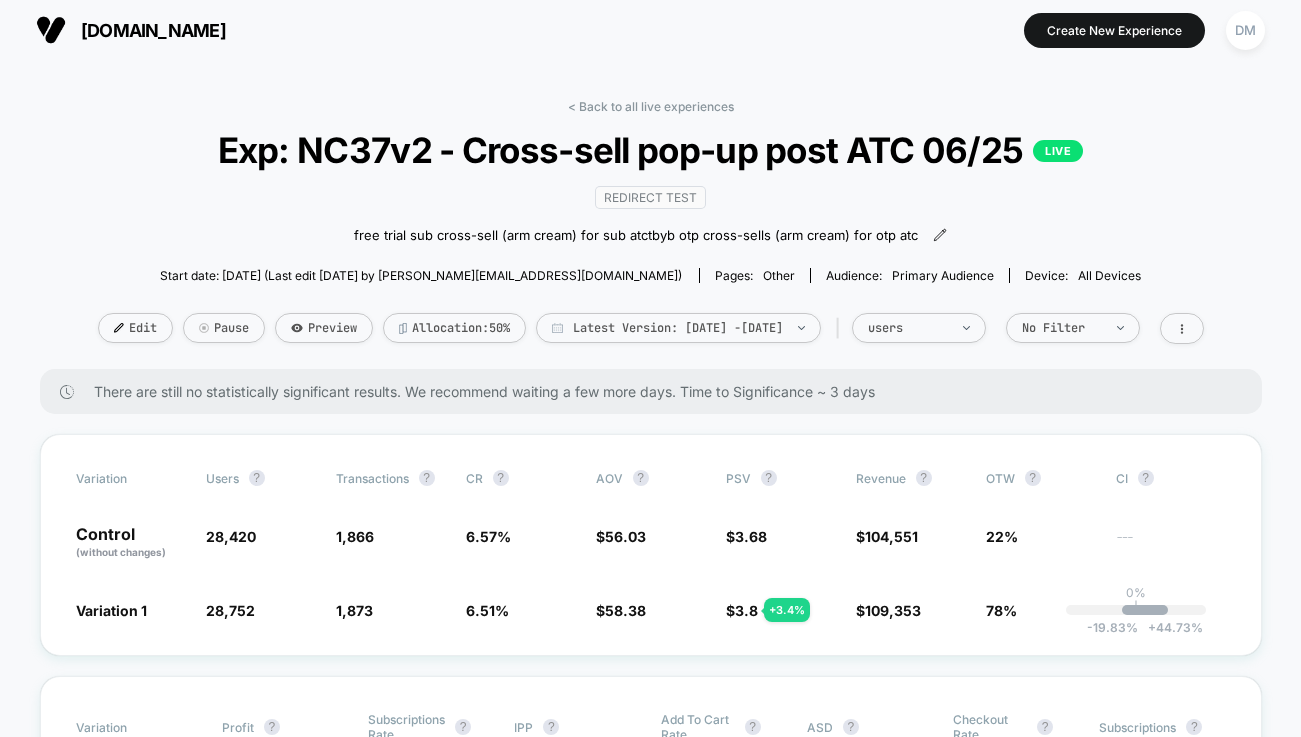 scroll, scrollTop: 0, scrollLeft: 0, axis: both 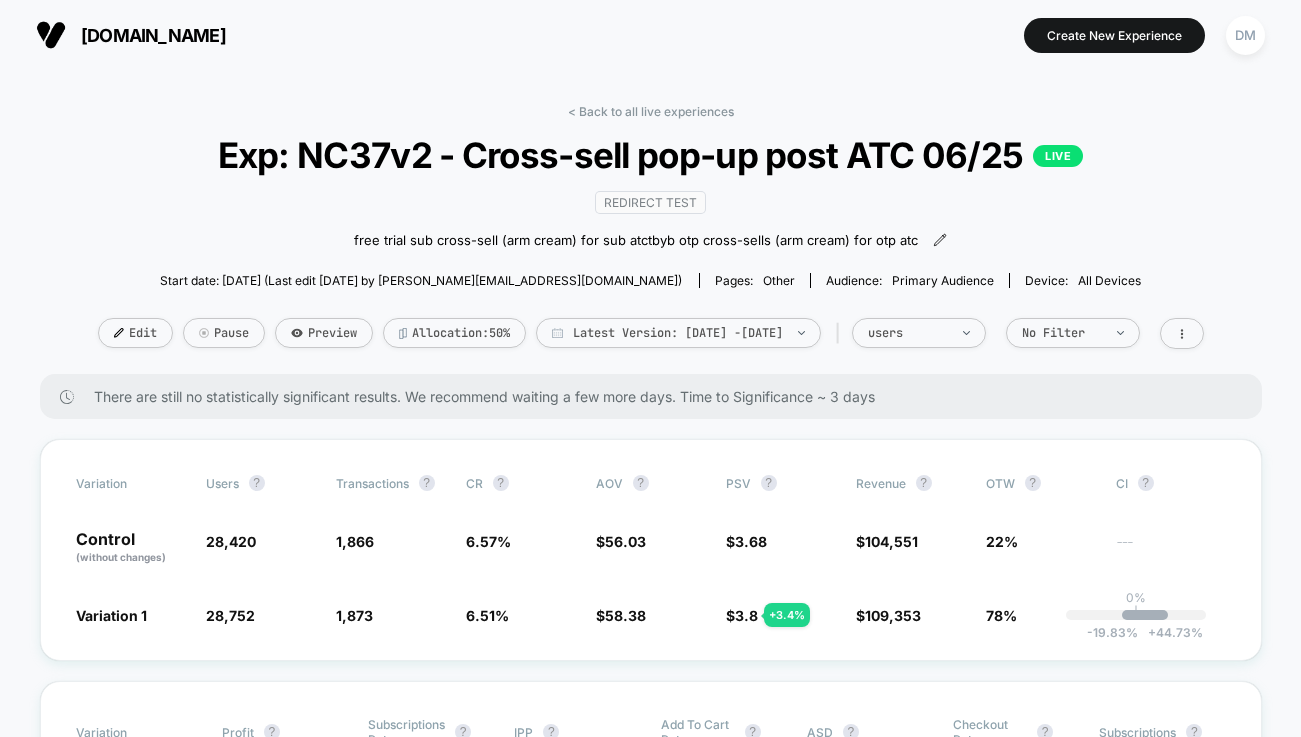 click on "< Back to all live experiences  Exp: NC37v2 - Cross-sell pop-up post ATC 06/25 LIVE Redirect Test free trial sub cross-sell (arm cream) for sub atc tbyb otp cross-sells (arm cream) for otp atc﻿ Click to edit experience details free trial sub cross-sell (arm cream) for sub atctbyb otp cross-sells (arm cream) for otp atc﻿ Start date: [DATE] (Last edit [DATE] by [PERSON_NAME][EMAIL_ADDRESS][DOMAIN_NAME]) Pages: other Audience: Primary Audience Device: all devices Edit Pause  Preview Allocation:  50% Latest Version:     [DATE]    -    [DATE] |   users   No Filter There are still no statistically significant results. We recommend waiting a few more days . Time to Significance ~ 3 days Variation users ? Transactions ? CR ? AOV ? PSV ? Revenue ? OTW ? CI ? Control (without changes) 28,420 1,866 6.57 % $ 56.03 $ 3.68 $ 104,551 22% --- Variation 1 28,752 + 1.2 % 1,873 - 0.78 % 6.51 % - 0.78 % $ 58.38 + 4.2 % $ 3.8 + 3.4 % $ 109,353 + 3.4 % 78% 0% | -19.83 % + 44.73 % Variation Profit ? Subscriptions Rate ? IPP ? ? ?" at bounding box center [650, 3998] 